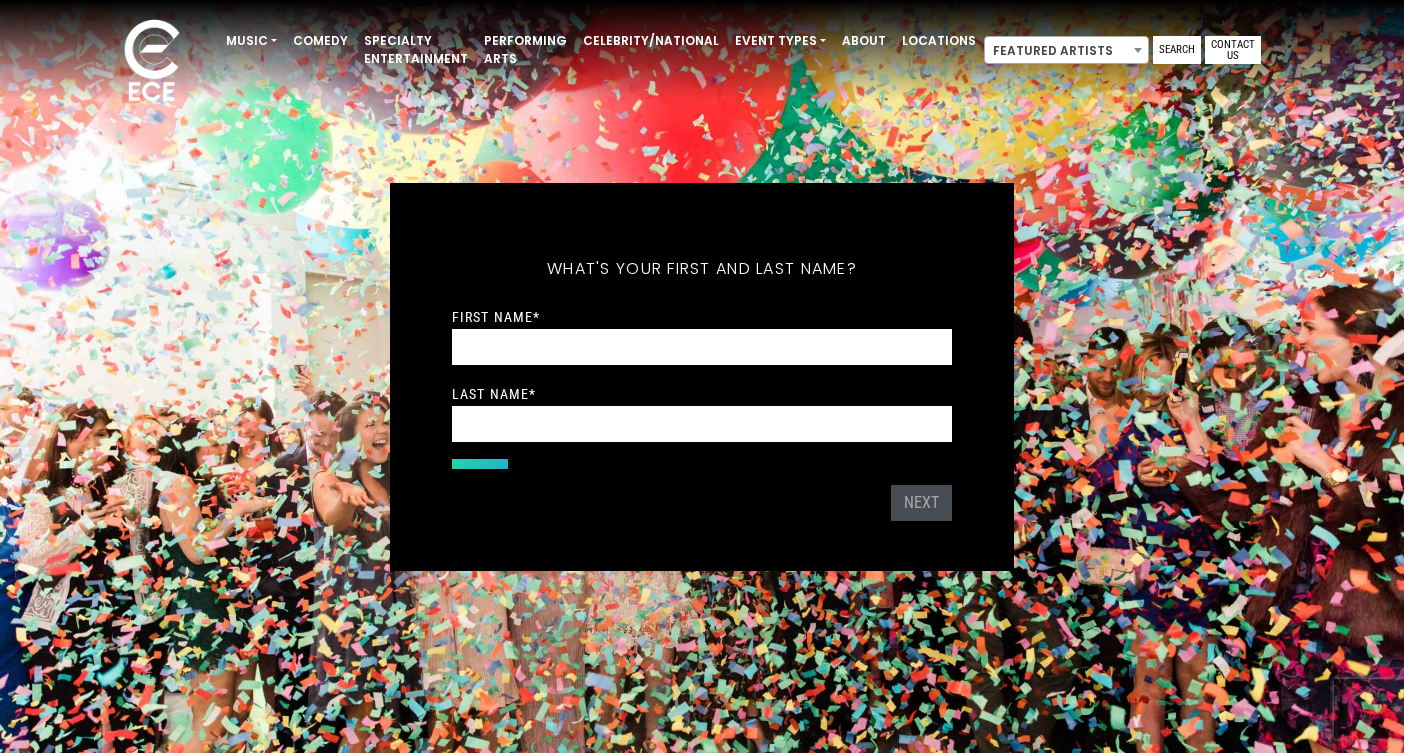 scroll, scrollTop: 0, scrollLeft: 0, axis: both 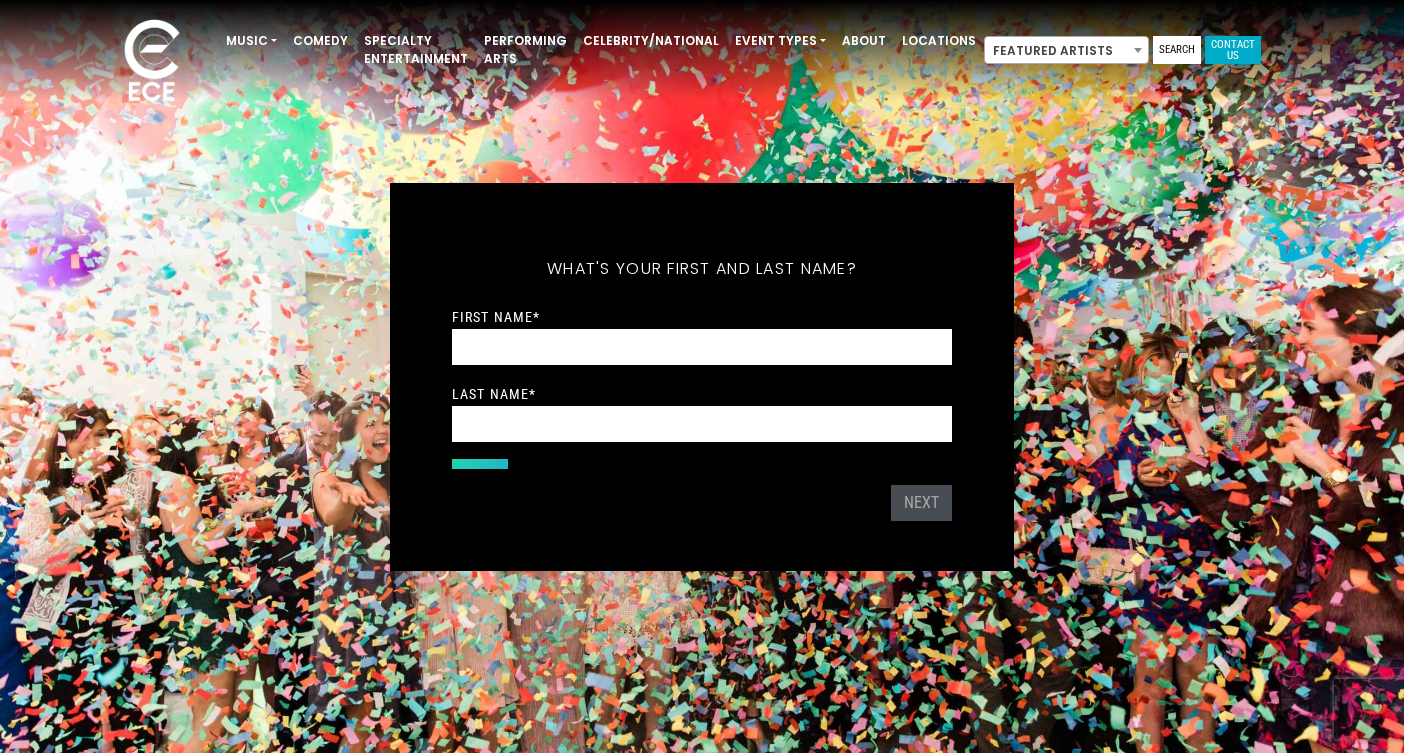 click on "Contact Us" at bounding box center [1233, 50] 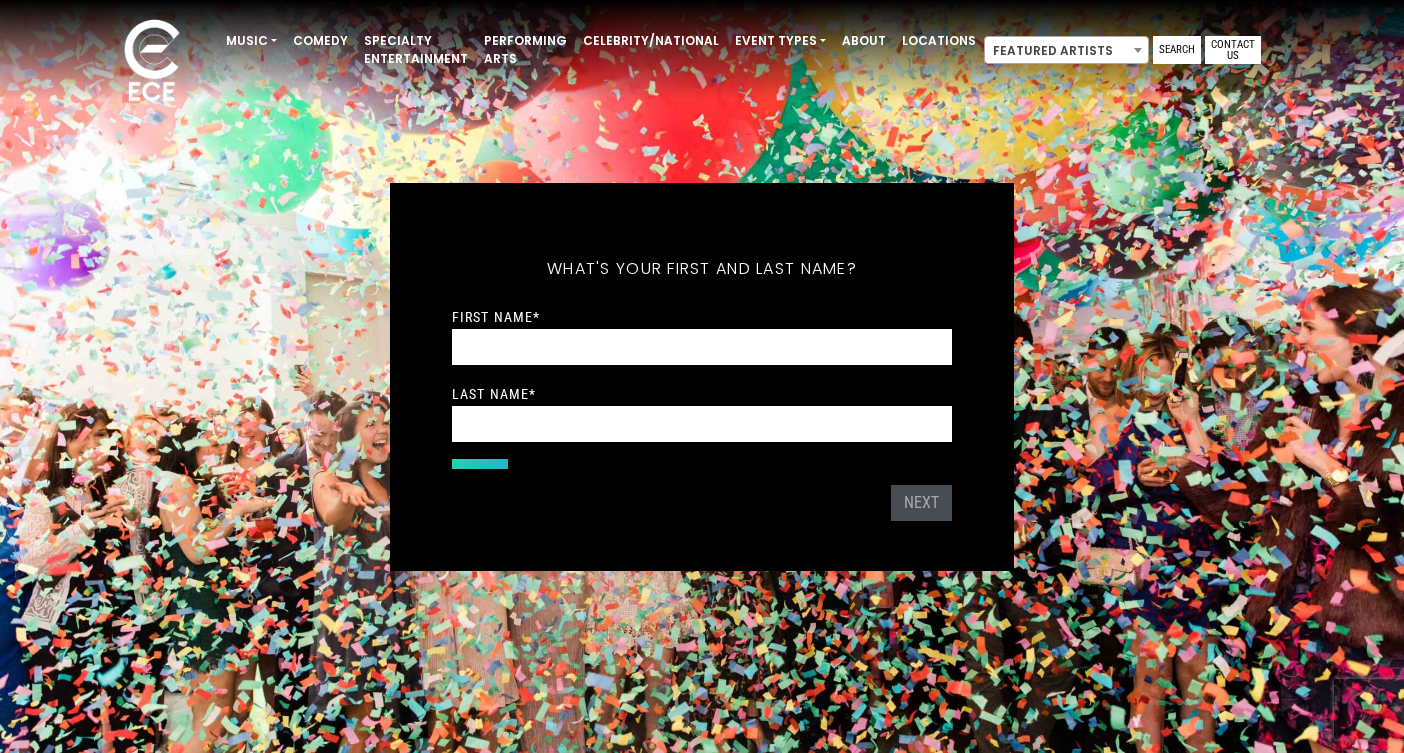 scroll, scrollTop: 6, scrollLeft: 0, axis: vertical 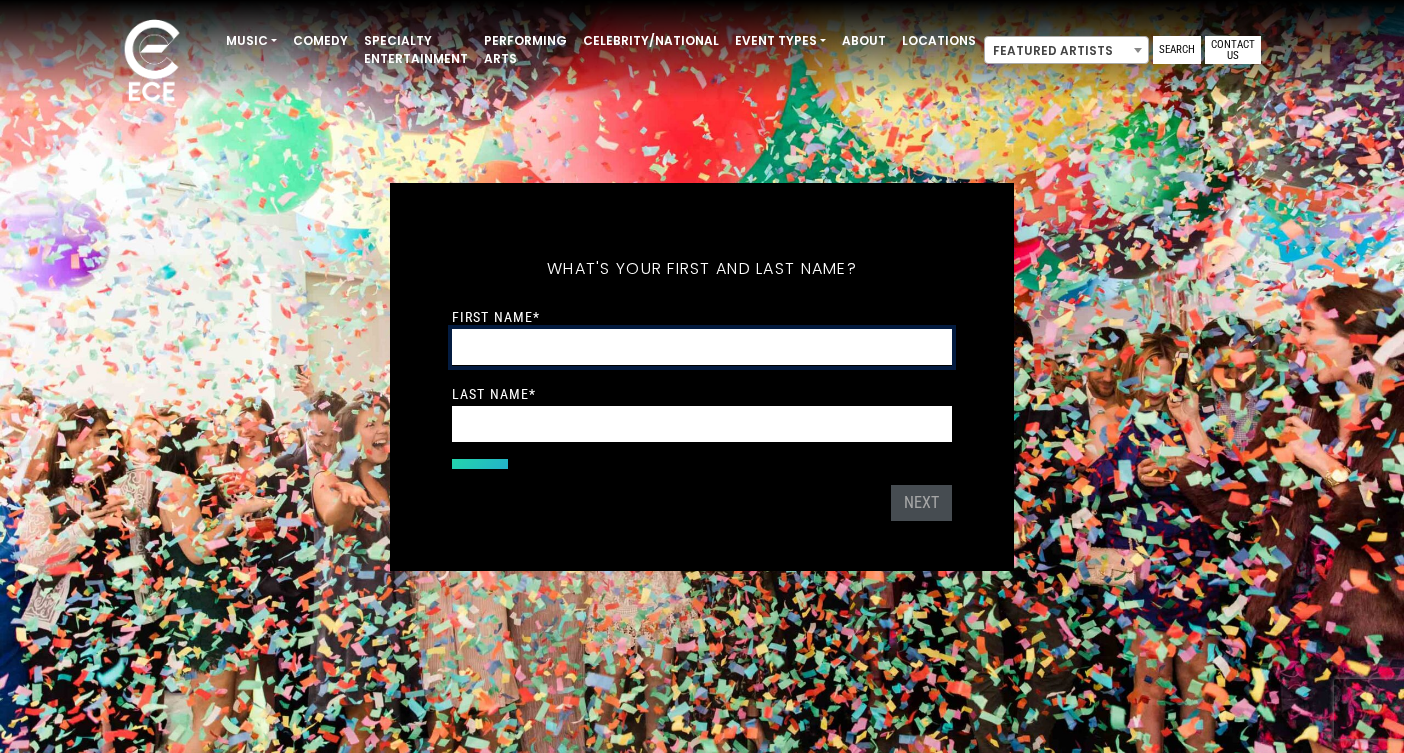 click on "First Name *" at bounding box center (702, 347) 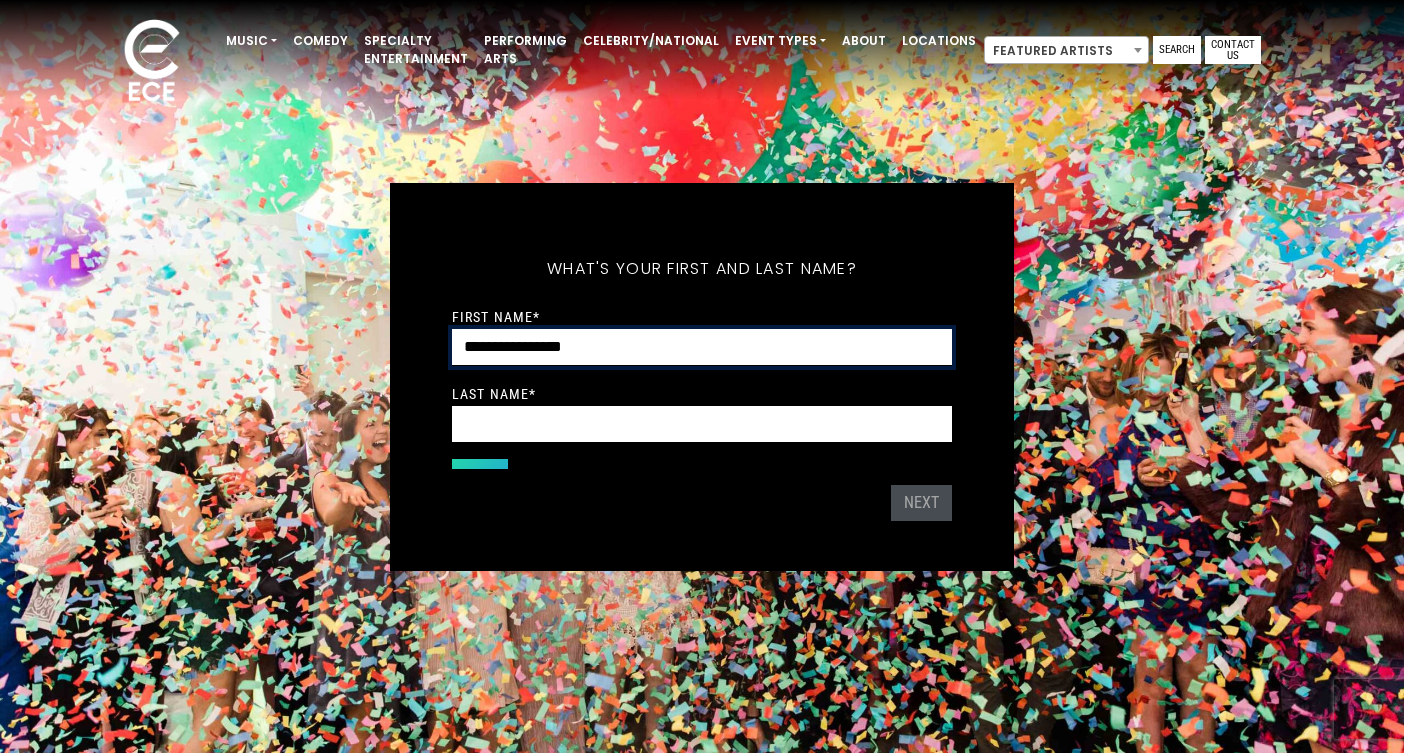 click on "**********" at bounding box center [702, 347] 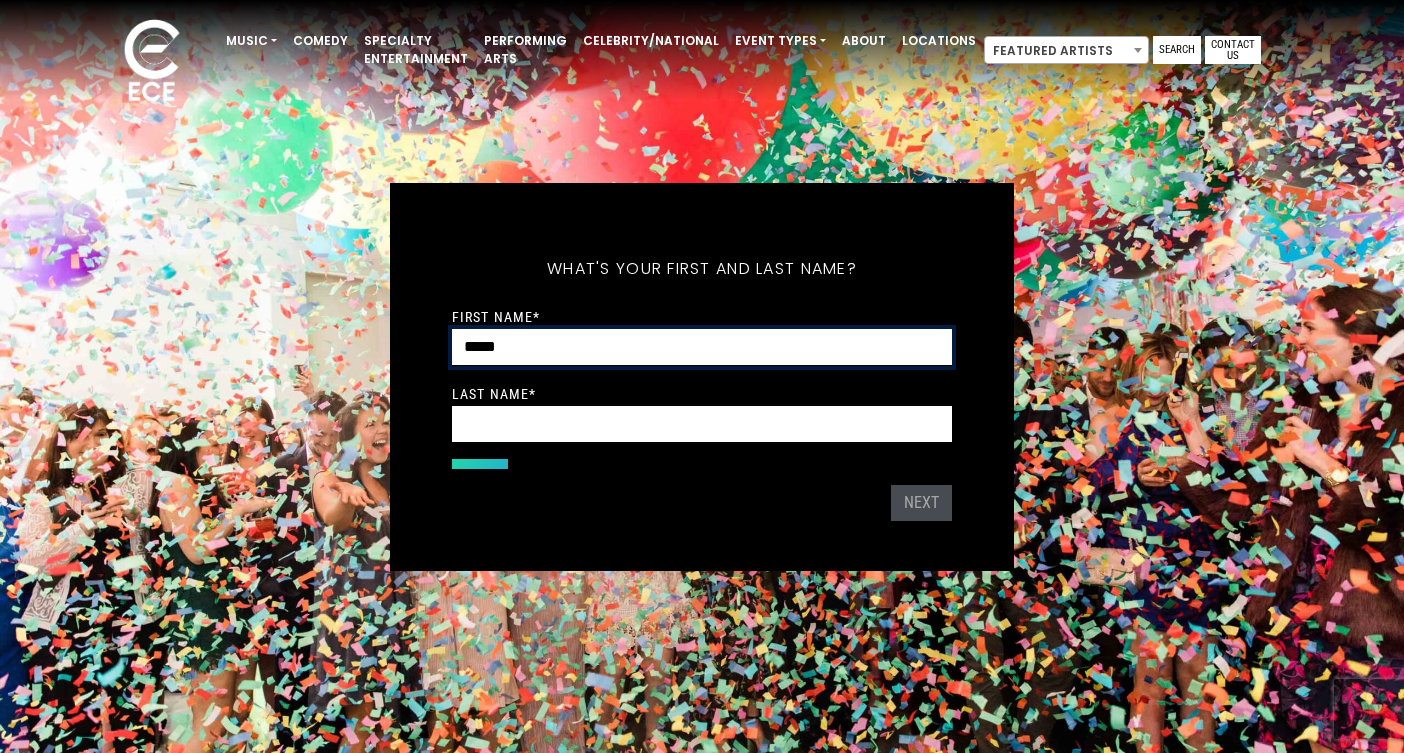 type on "*****" 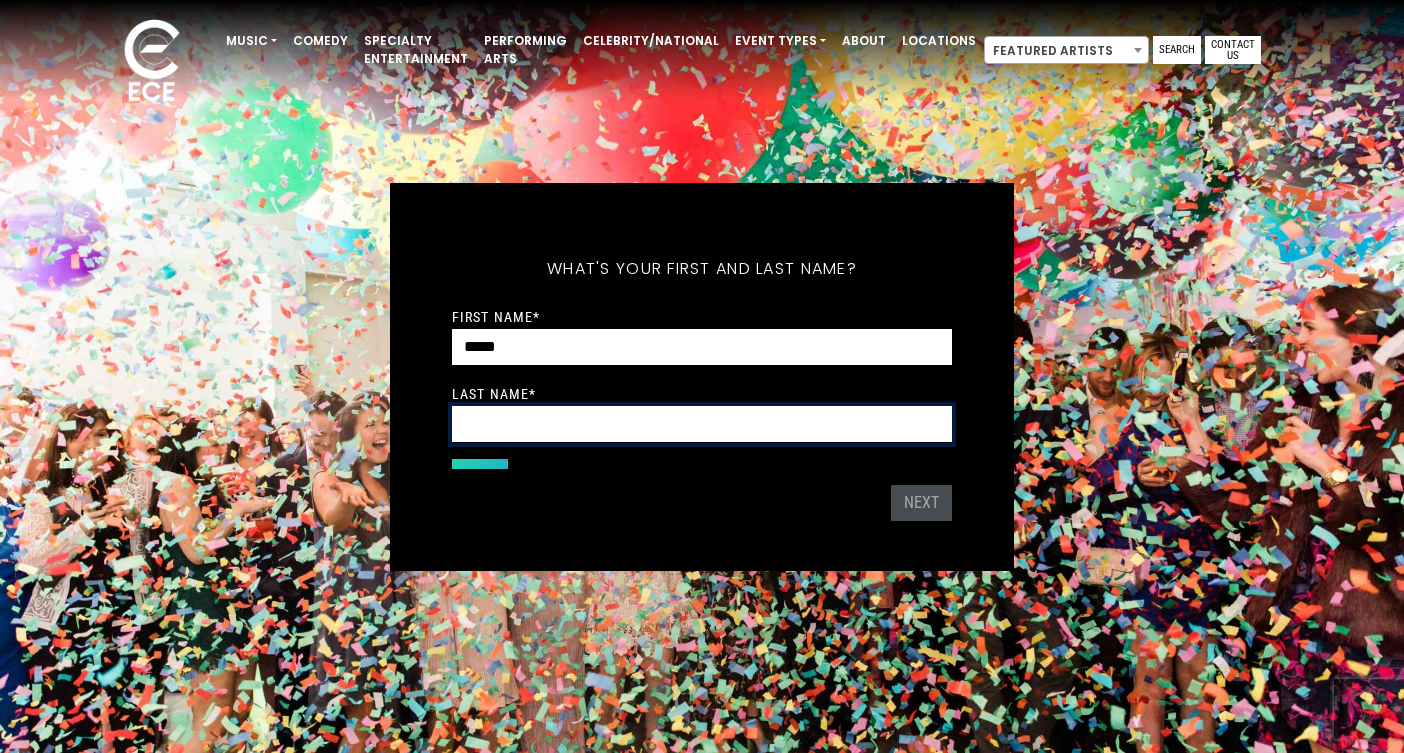 click on "Last Name *" at bounding box center (702, 424) 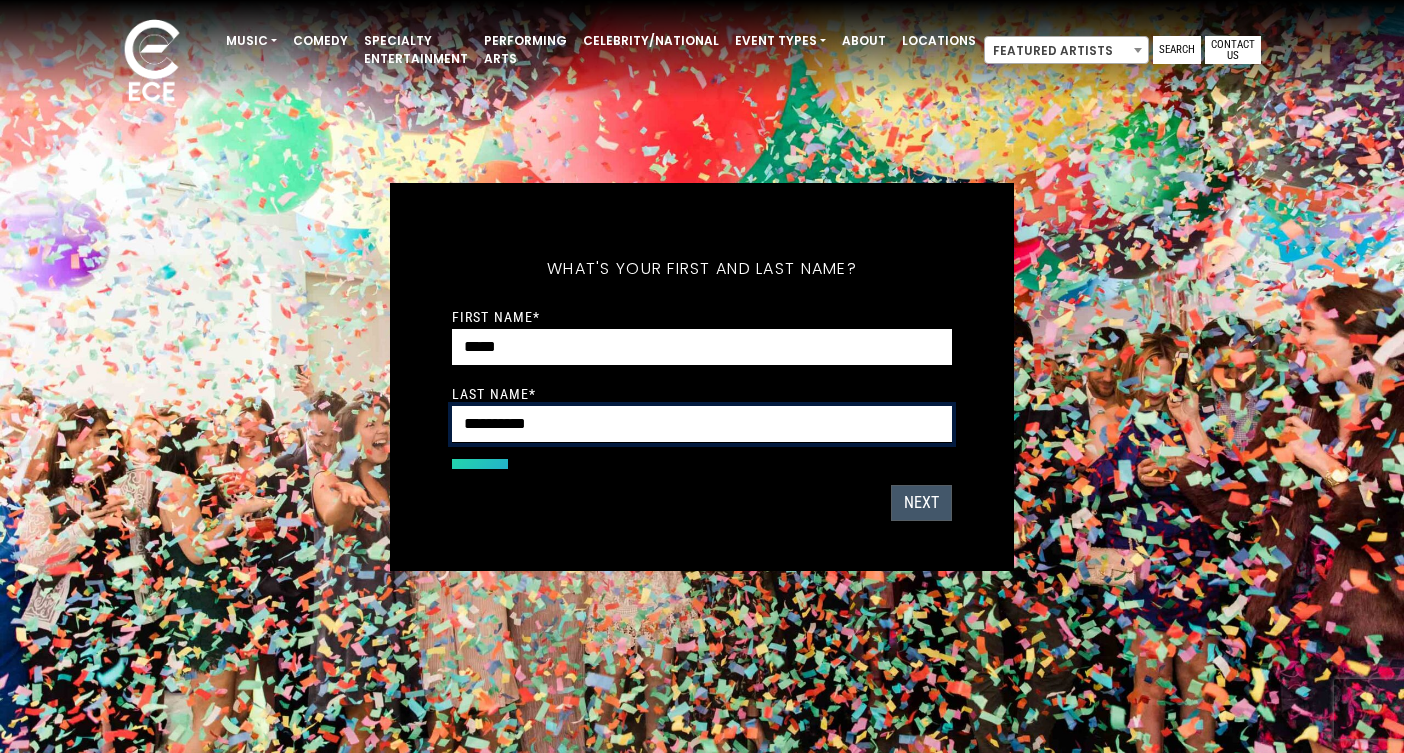 type on "**********" 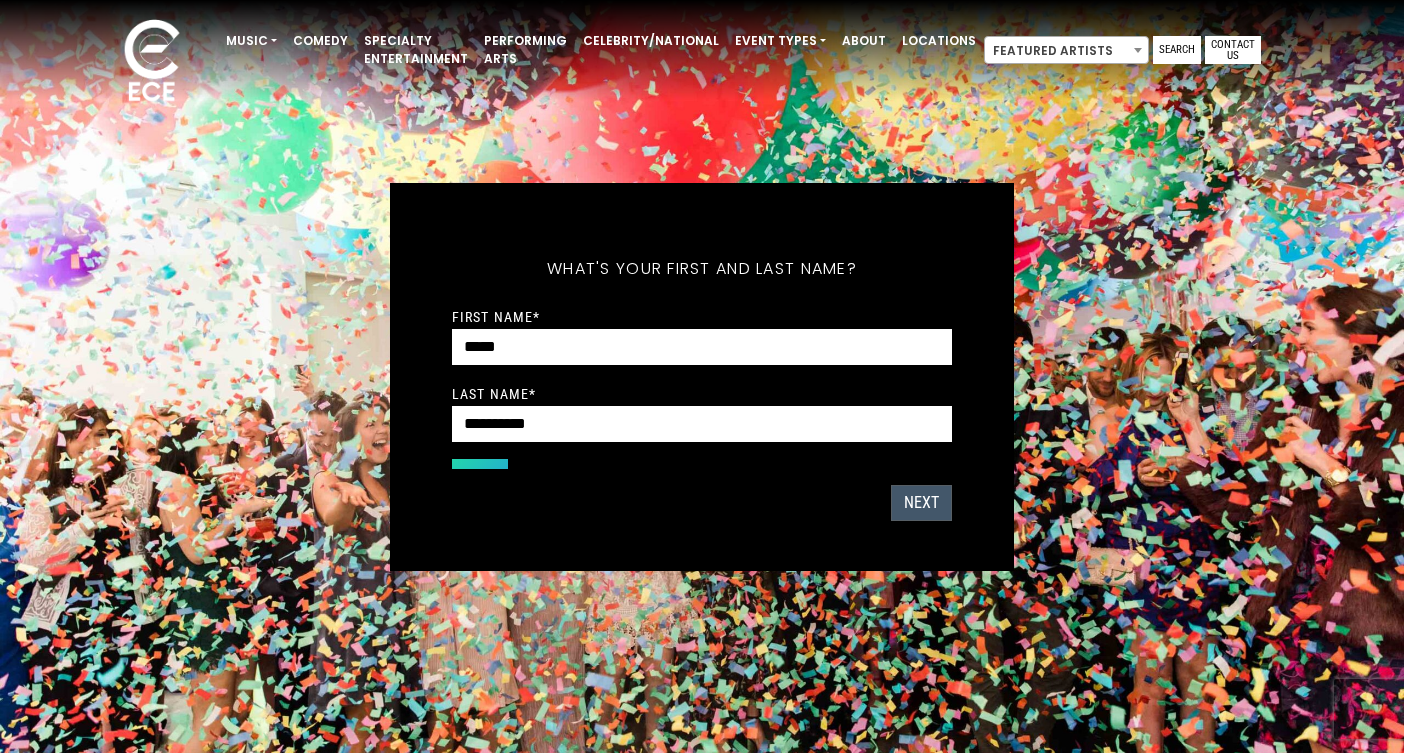 click on "Next" at bounding box center (921, 503) 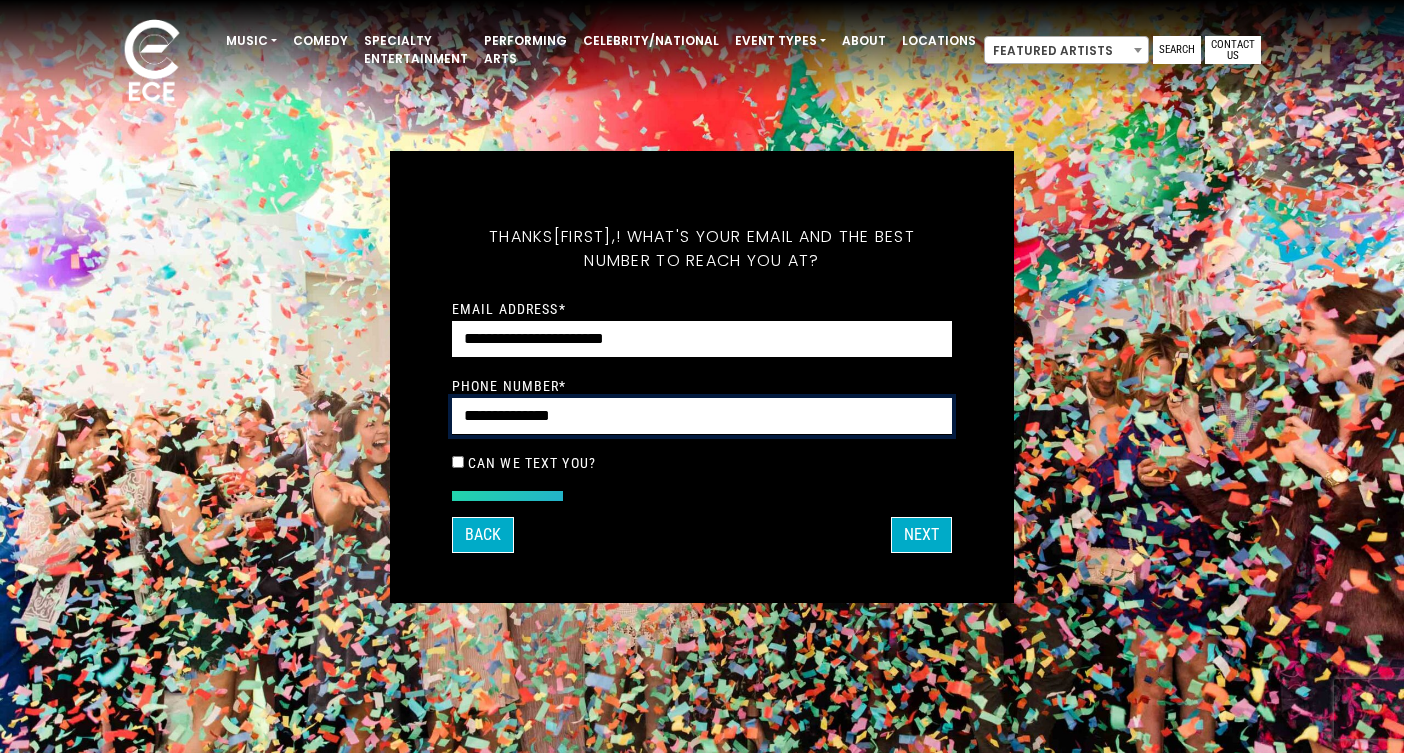 type on "**********" 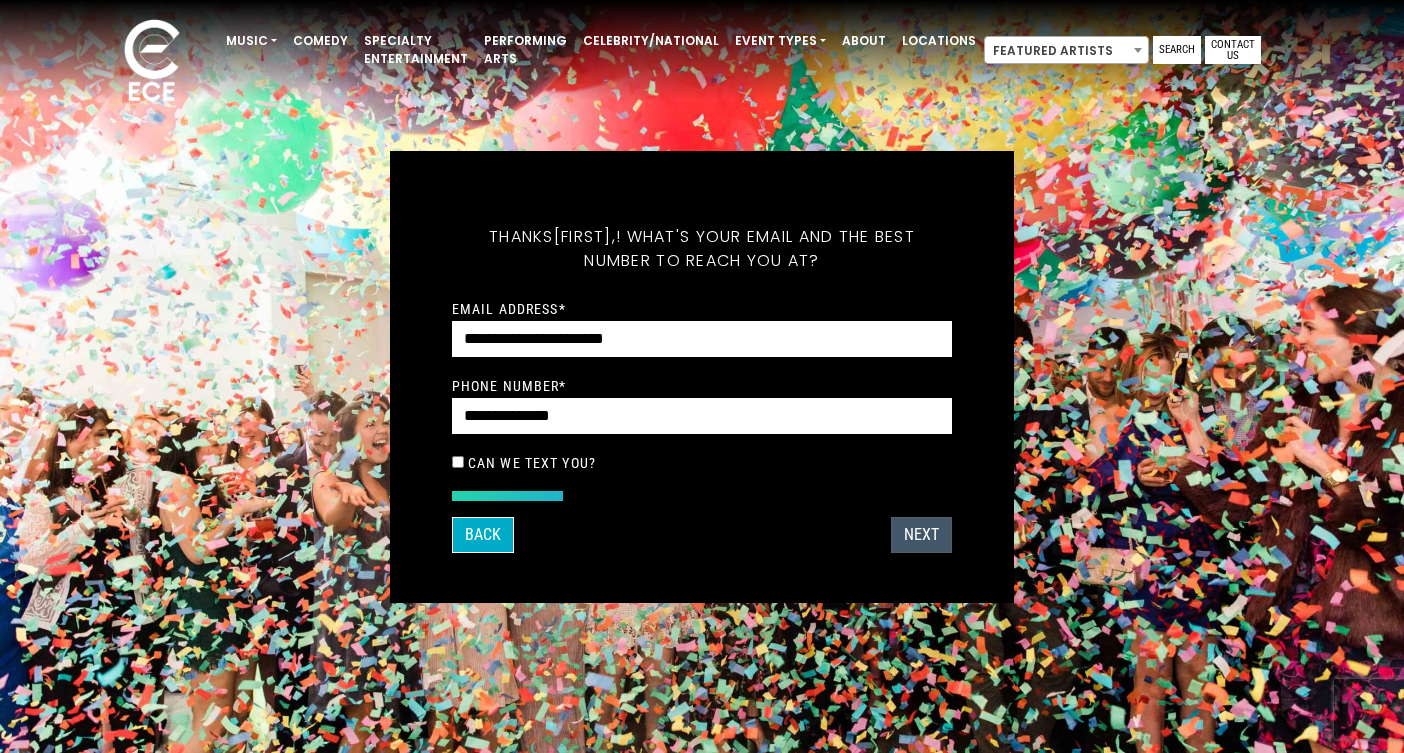 click on "Next" at bounding box center [921, 535] 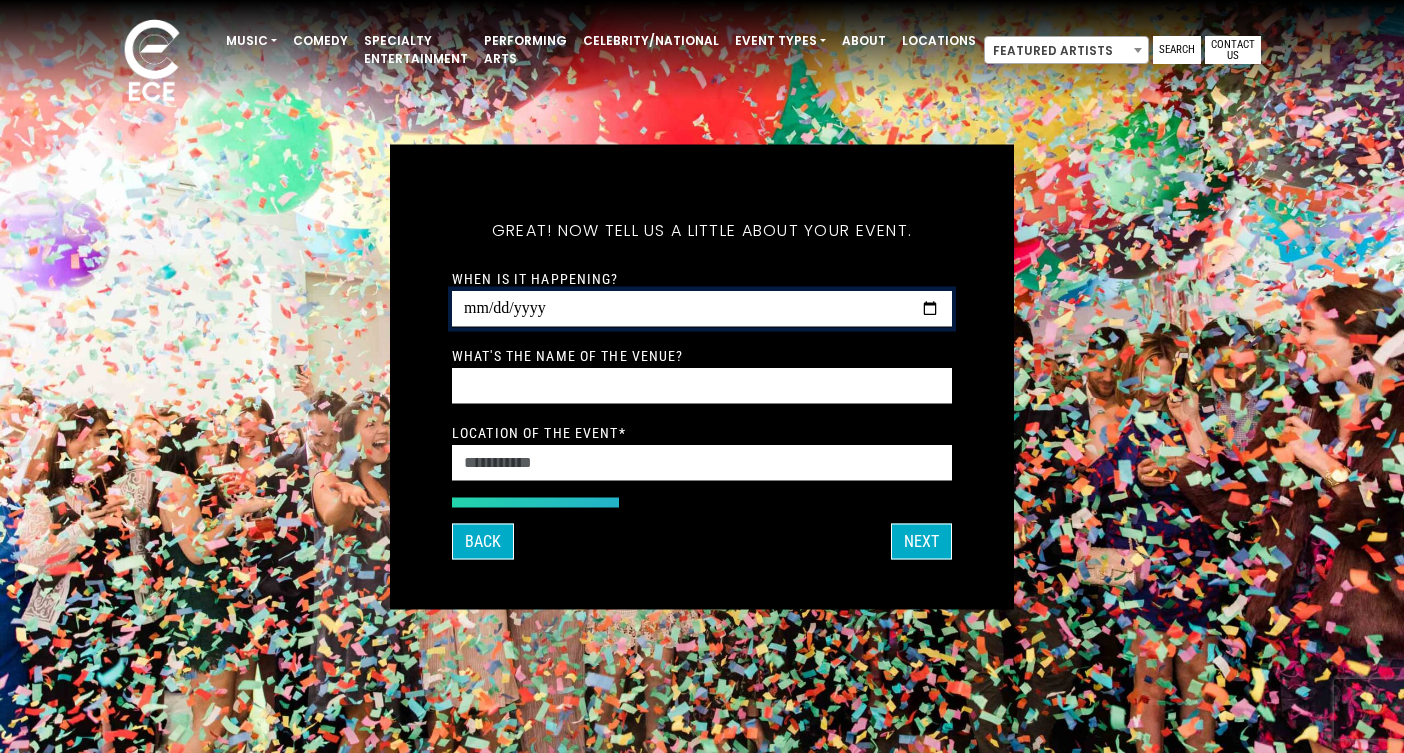 click on "When is it happening?" at bounding box center (702, 308) 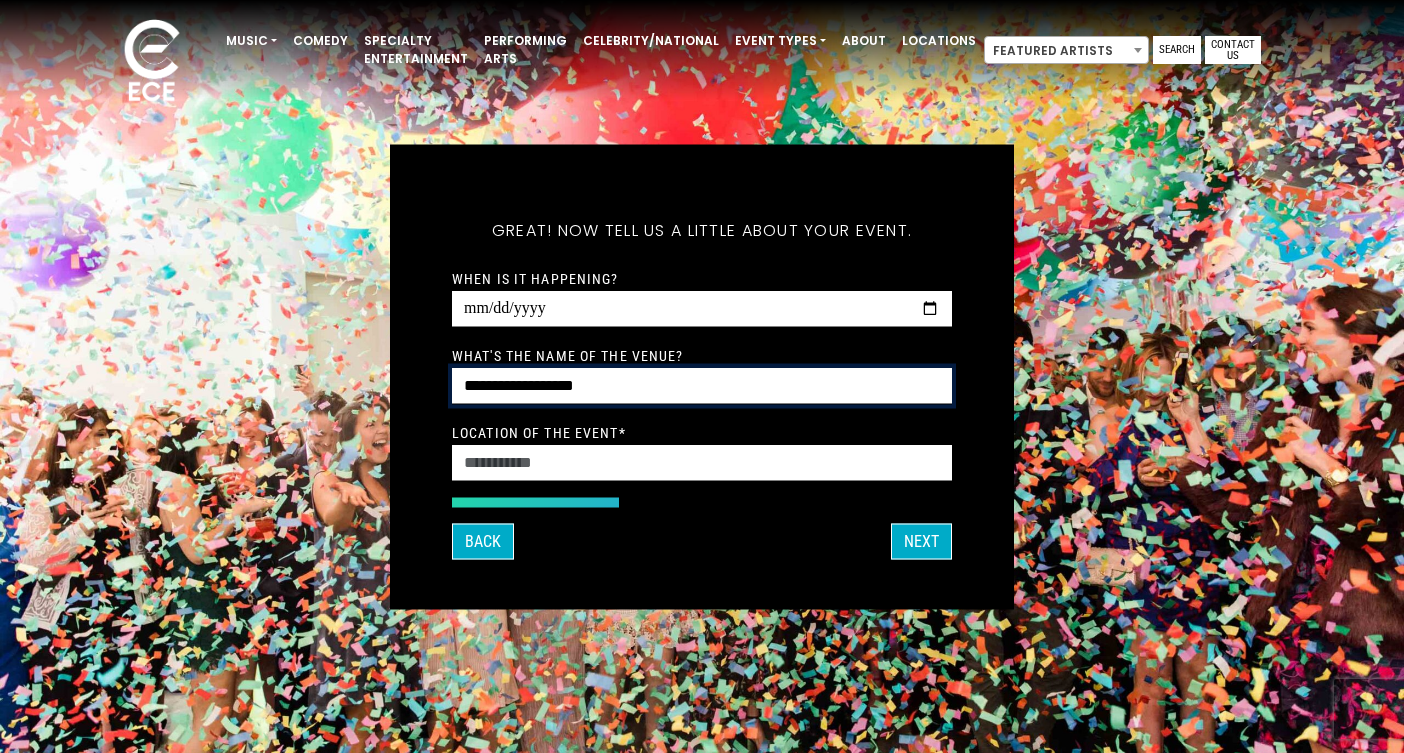 type on "**********" 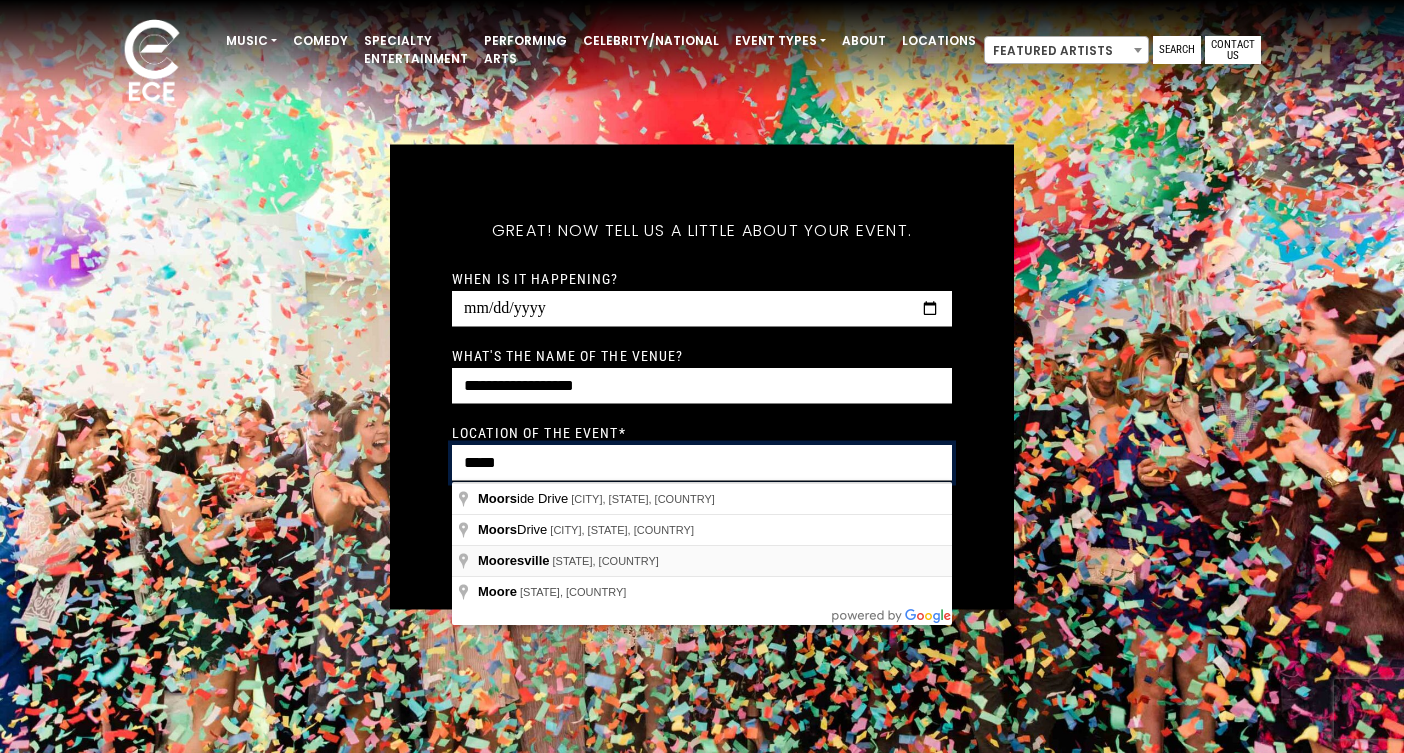 type on "*****" 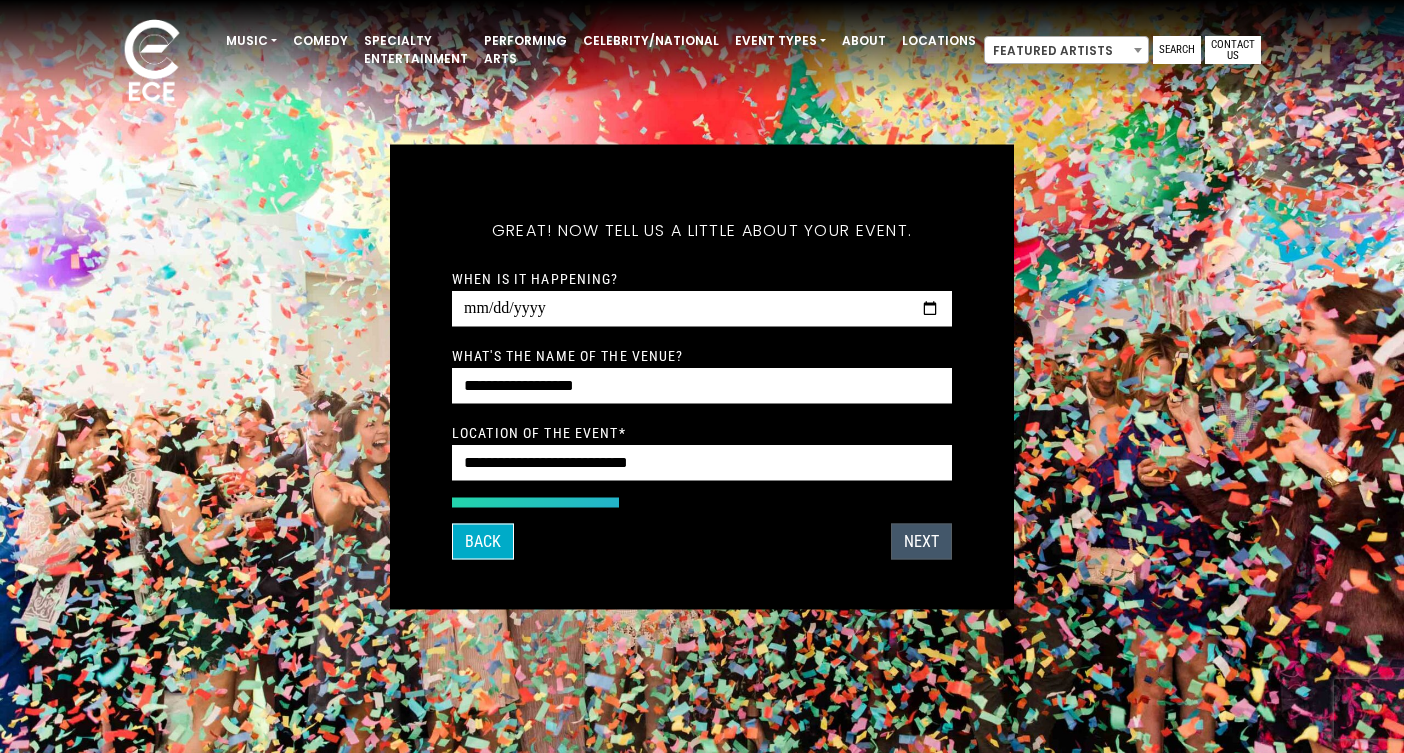 click on "Next" at bounding box center (921, 541) 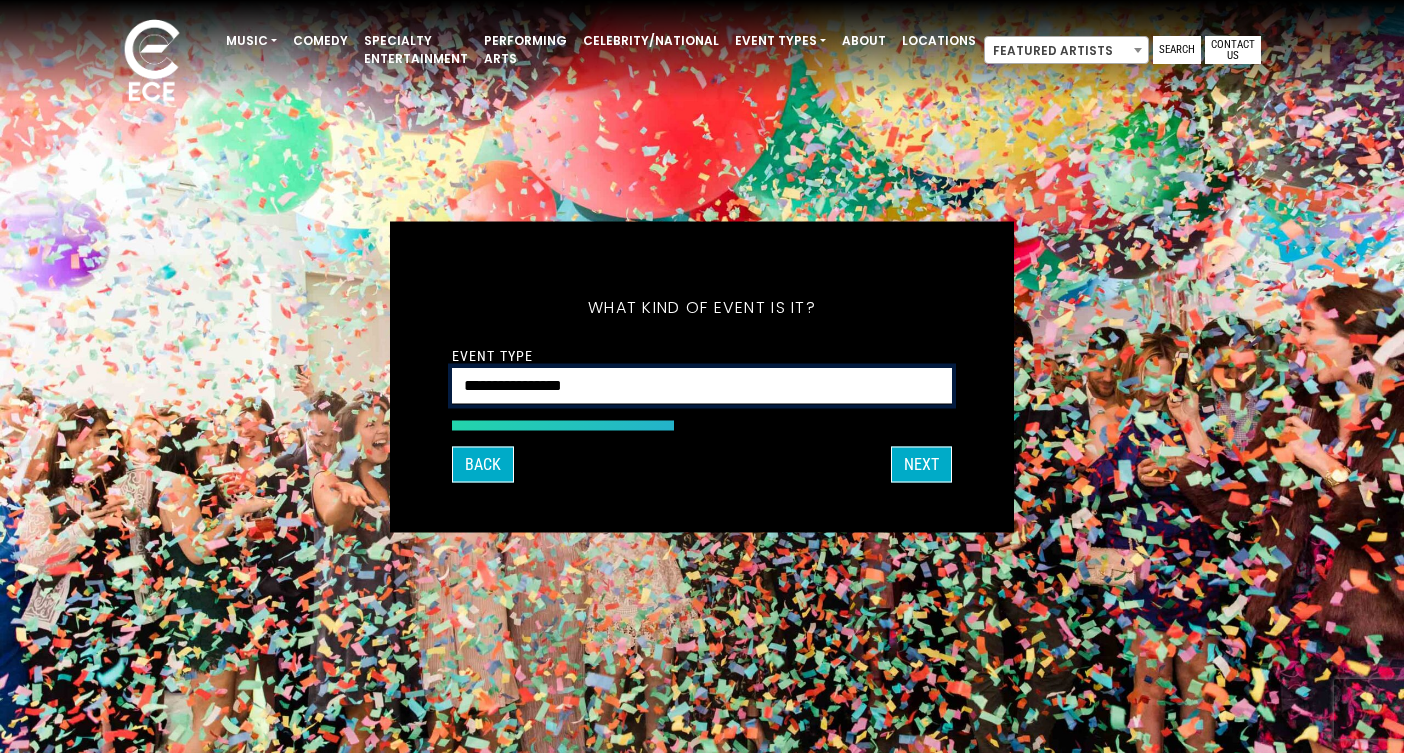 select on "*******" 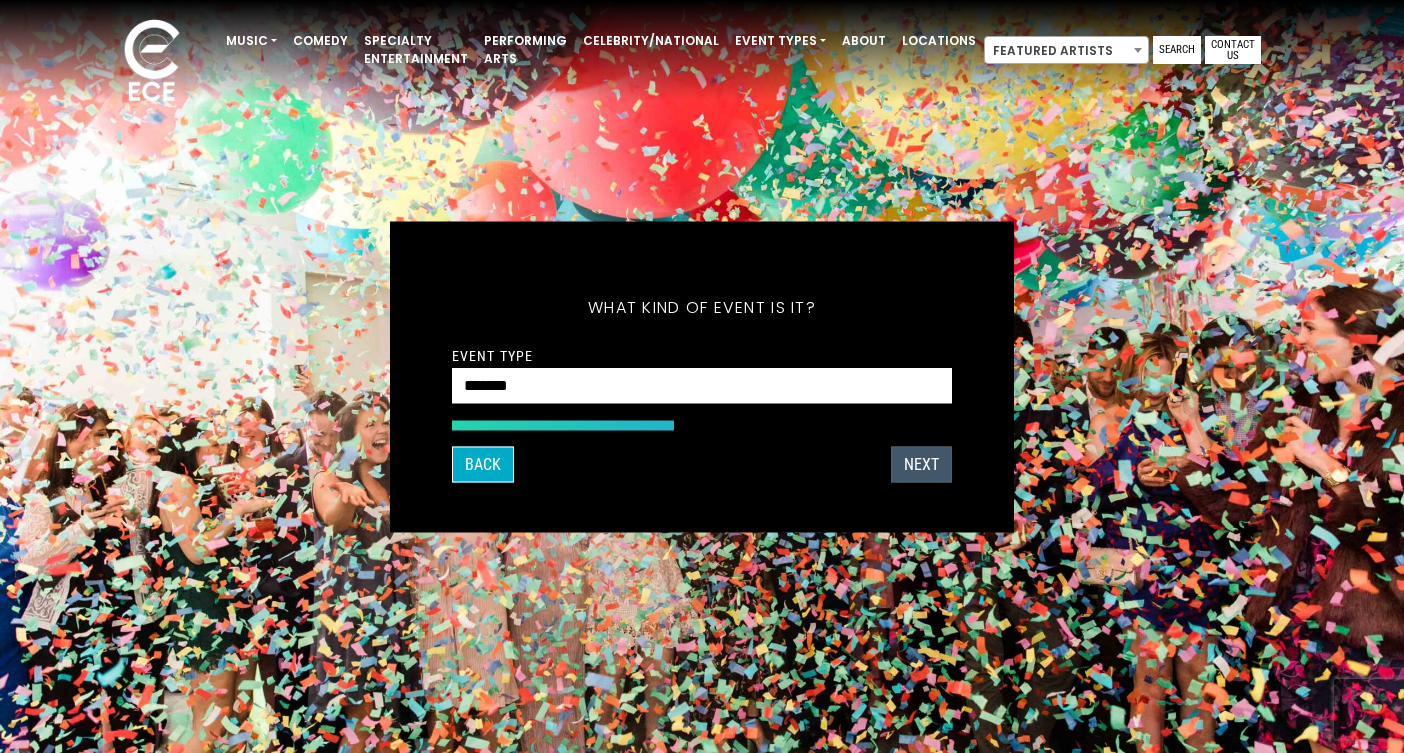 click on "Next" at bounding box center (921, 464) 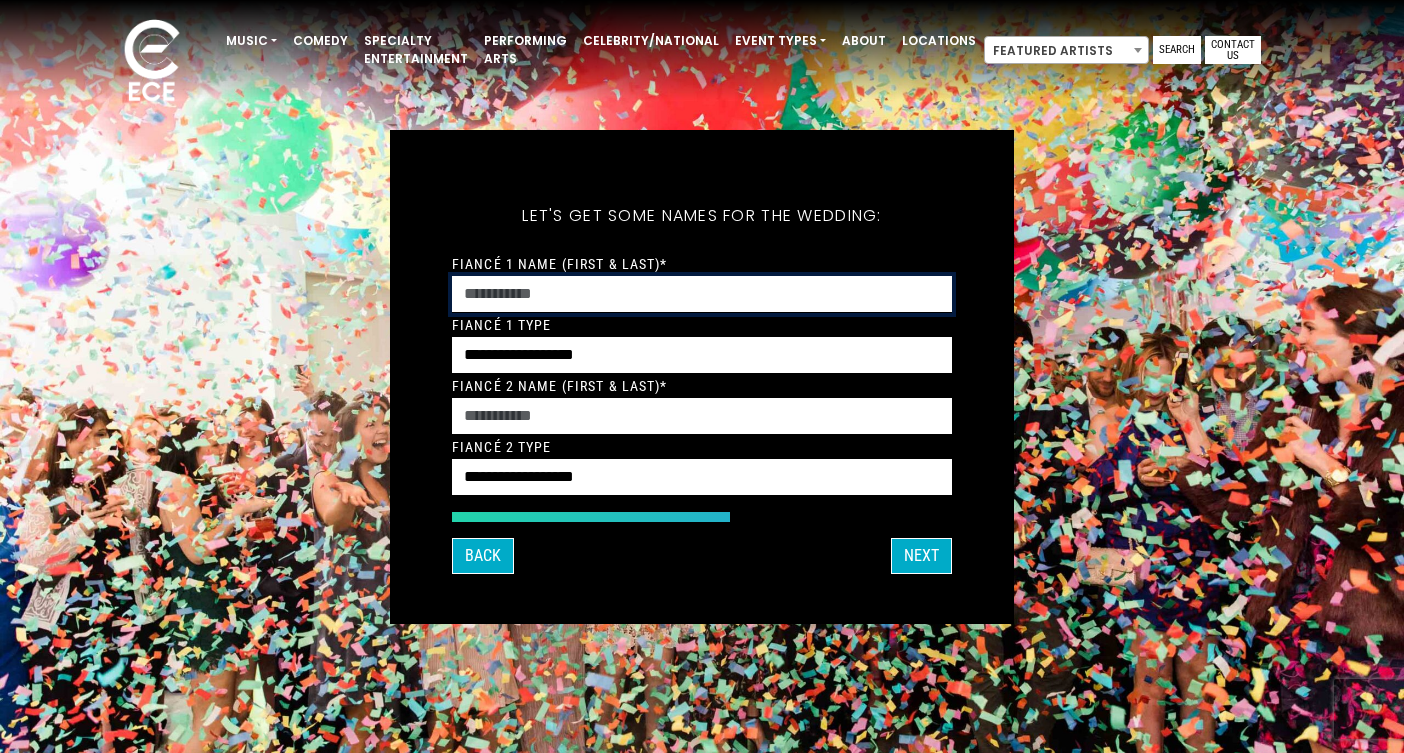 click on "Fiancé 1 Name (First & Last)*" at bounding box center (702, 294) 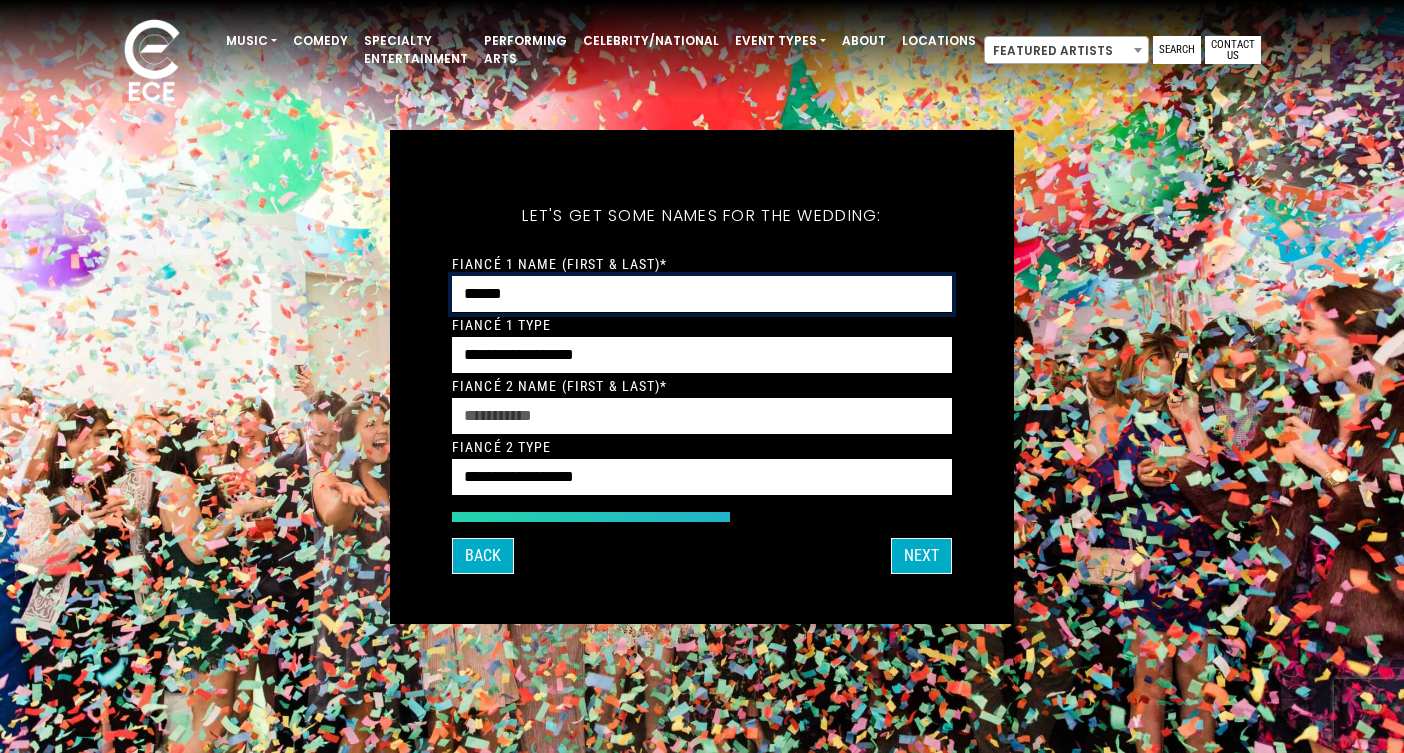 type on "******" 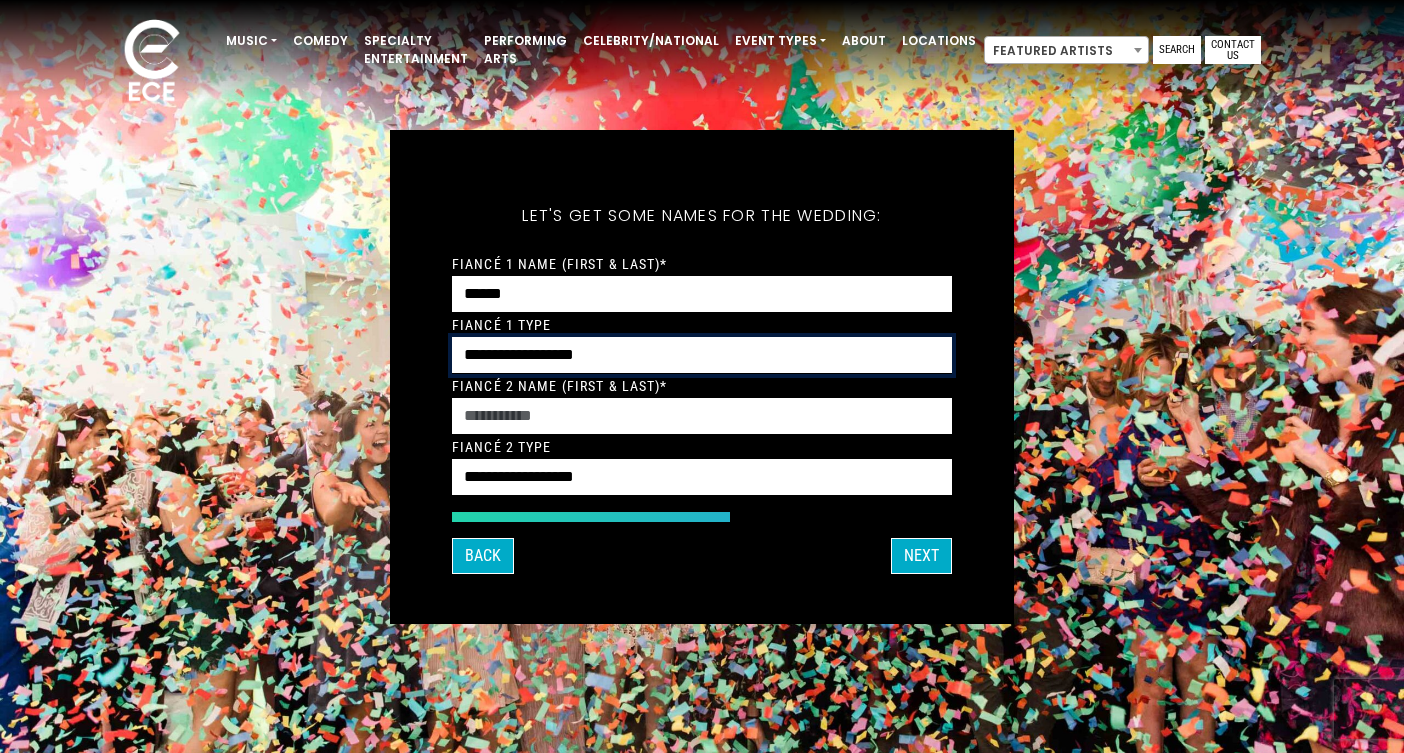 select on "*****" 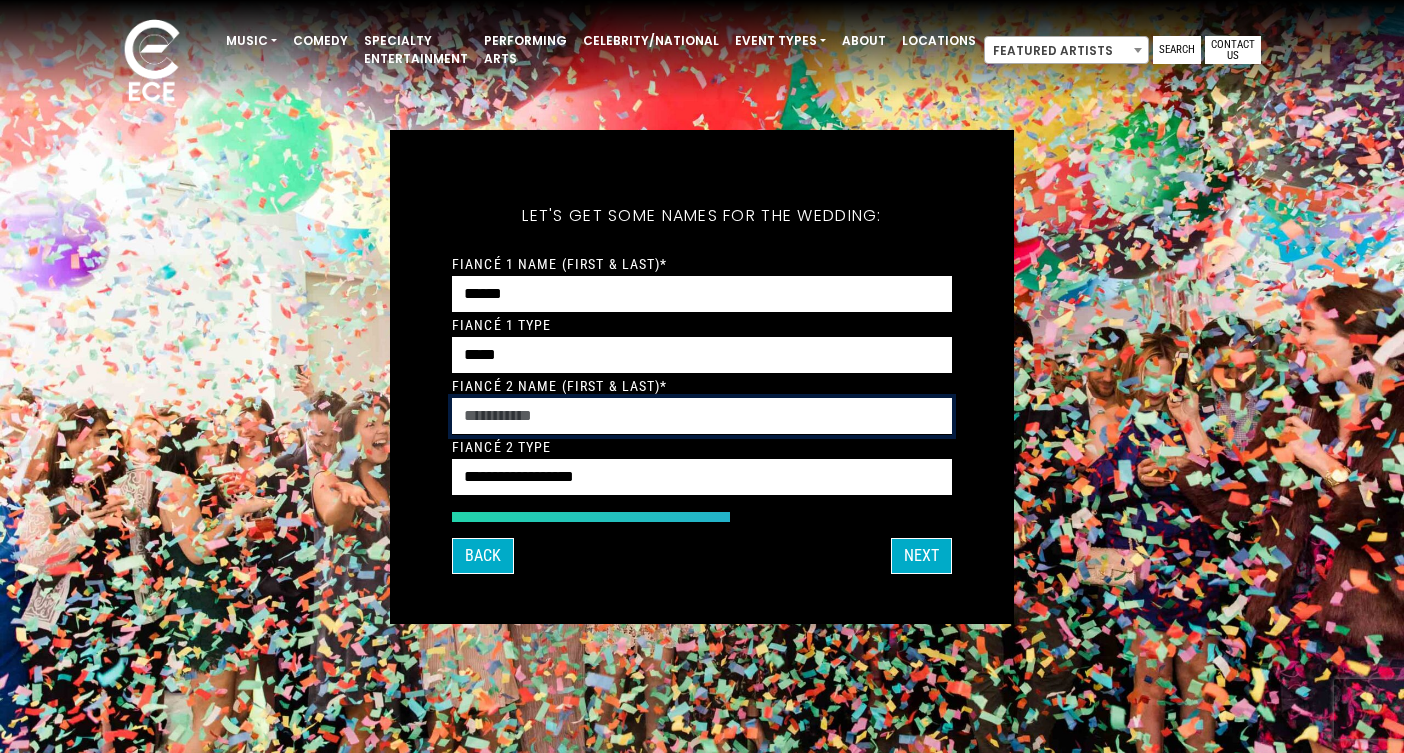 click on "Fiancé 2 Name (First & Last)*" at bounding box center [702, 416] 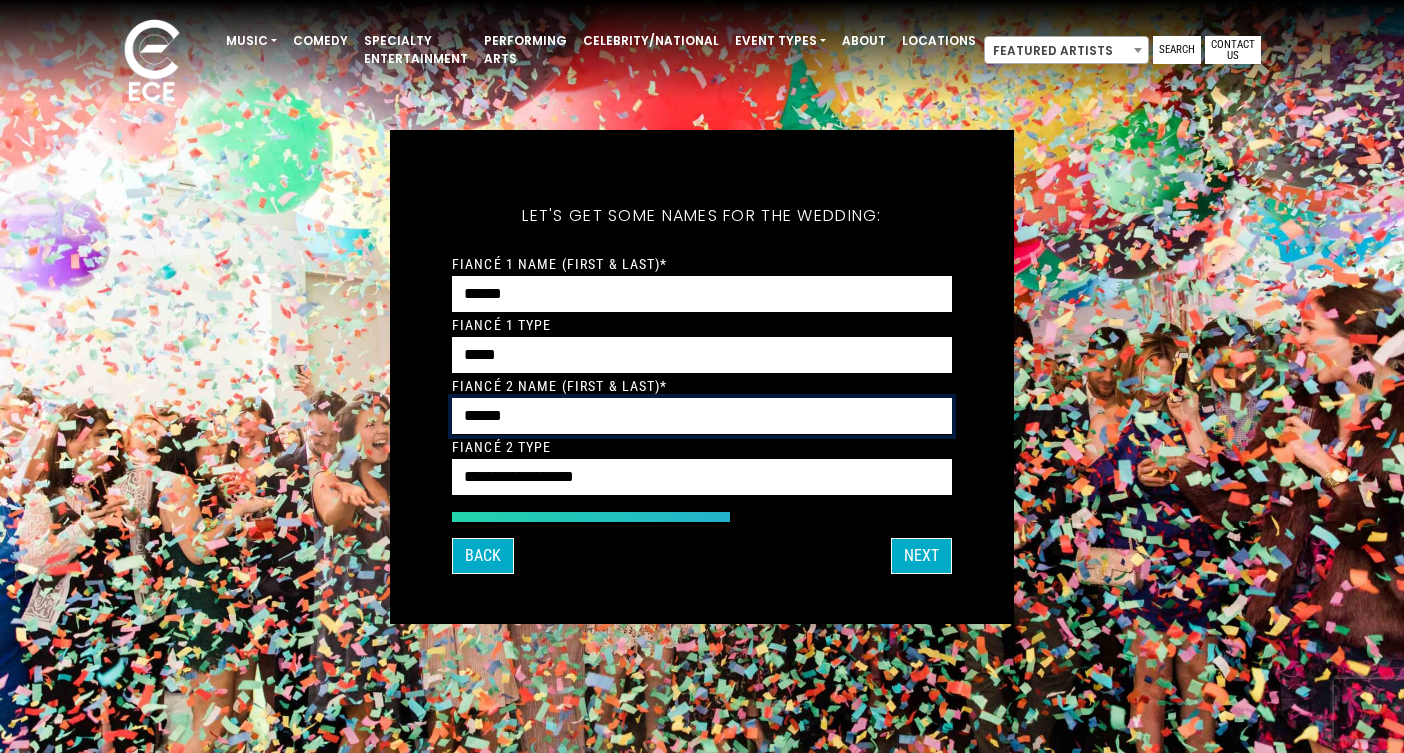 type on "******" 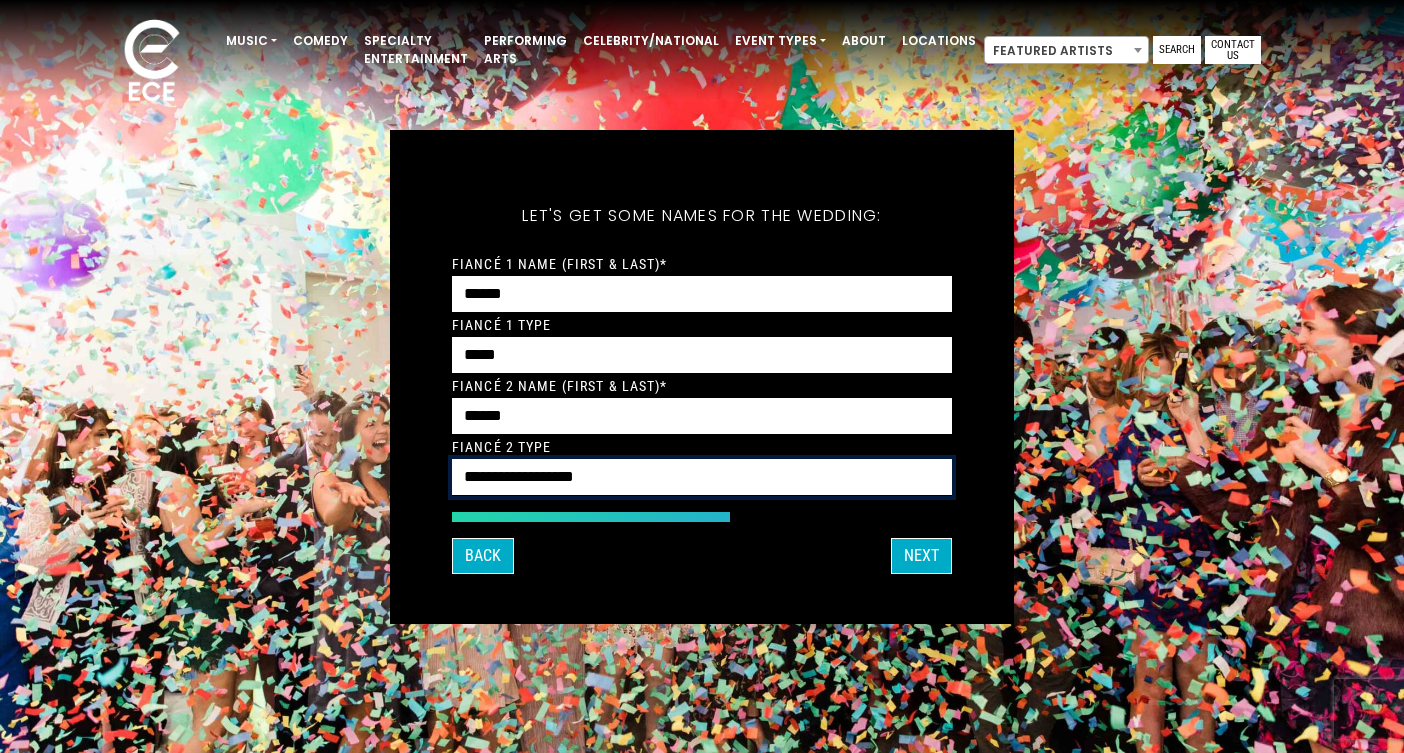 select on "*****" 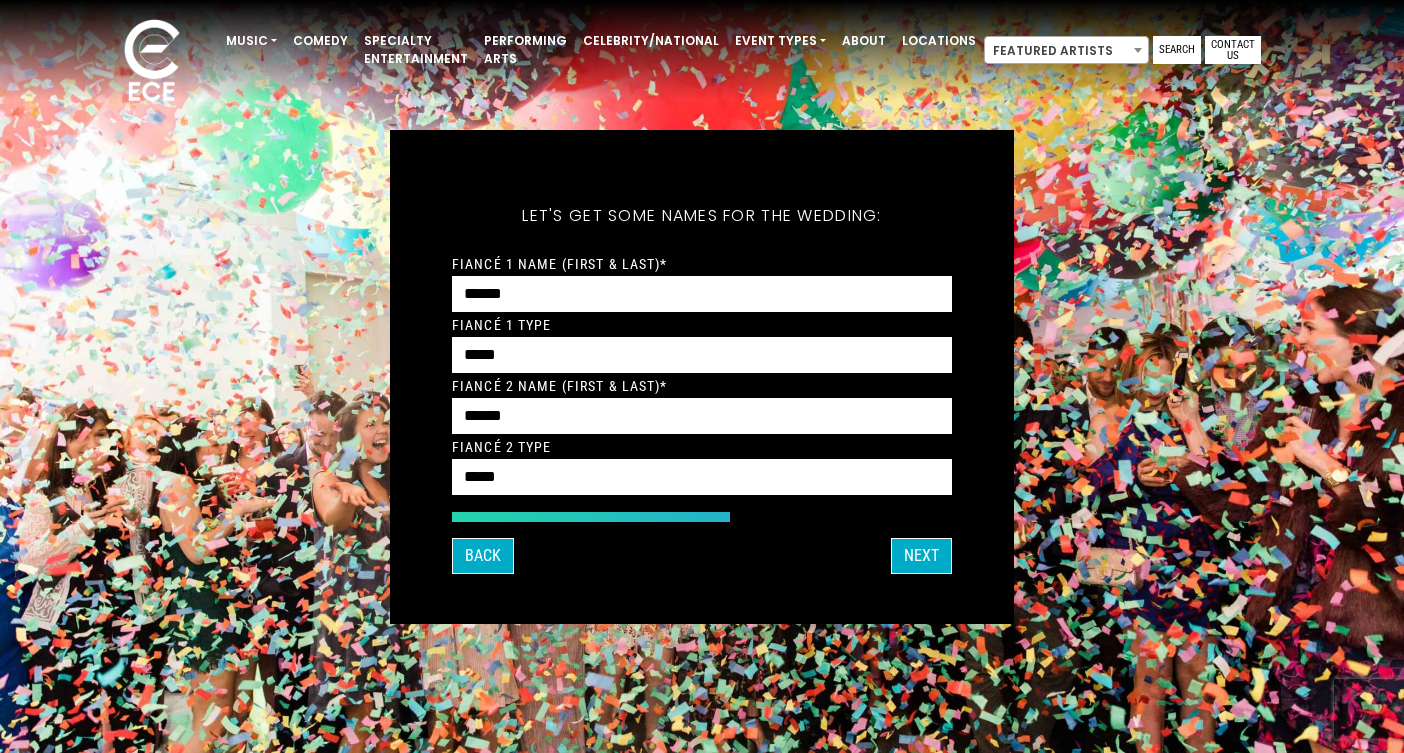 click on "What's your first and last name?
Thanks  Marni, ! What's your email and the best number to reach you at?
Great! Now tell us a little about your event.
What kind of event is it?
Let's get some names for the wedding:
* *" at bounding box center [702, 377] 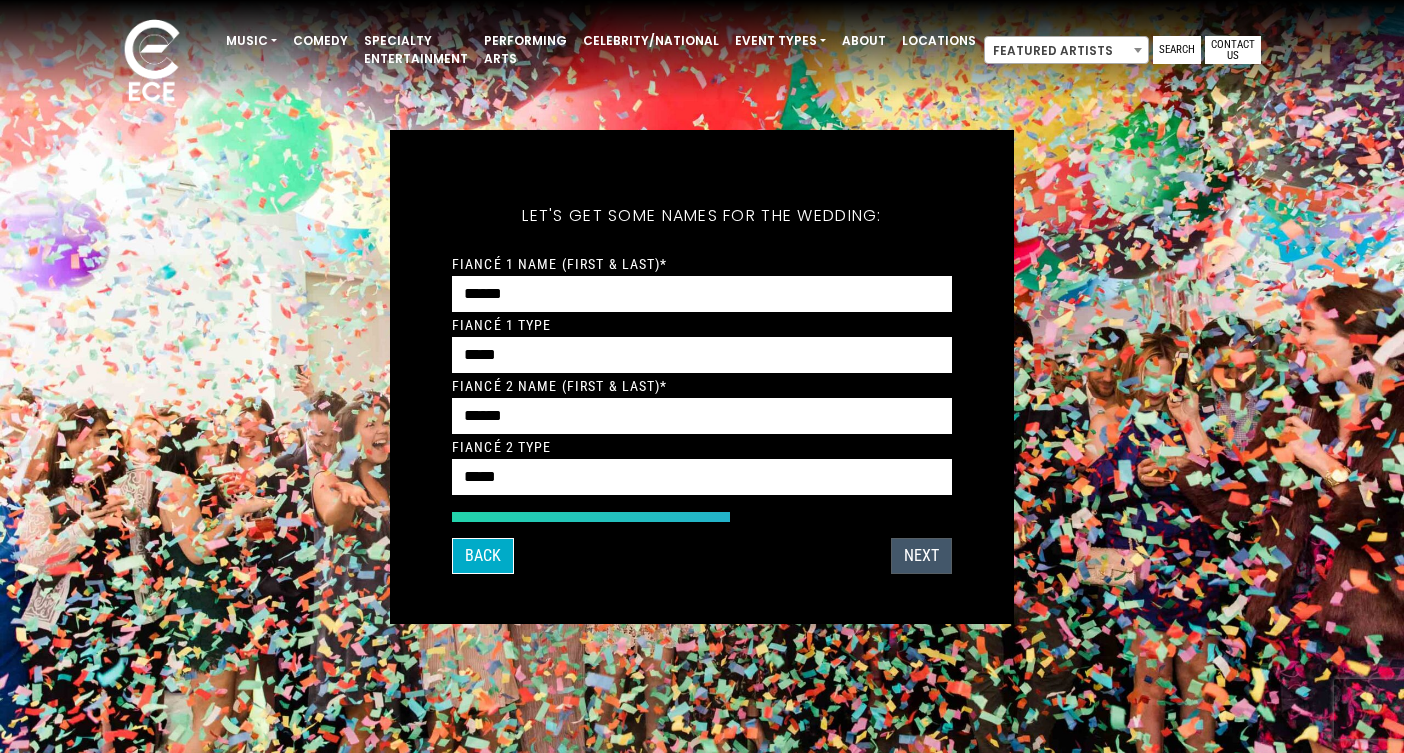 click on "Next" at bounding box center [921, 556] 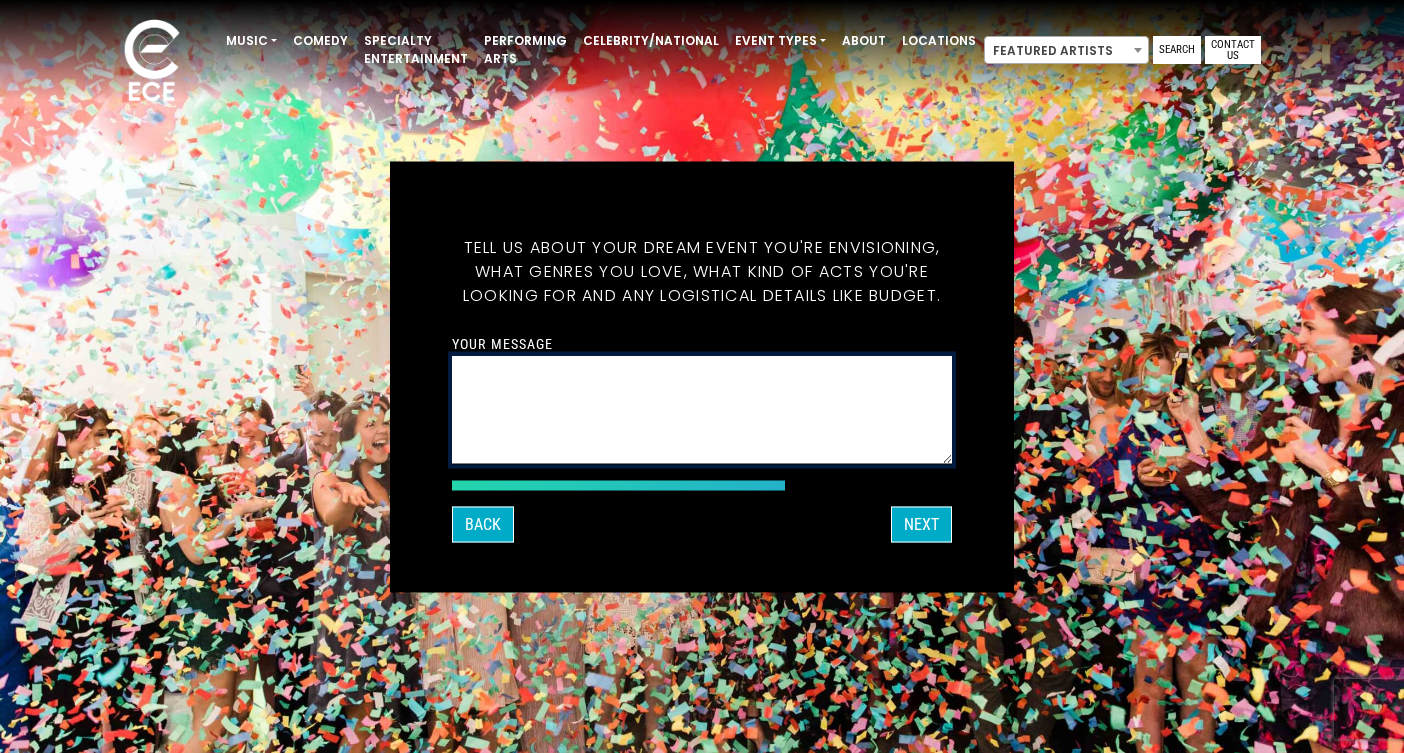 click on "Your message" at bounding box center [702, 409] 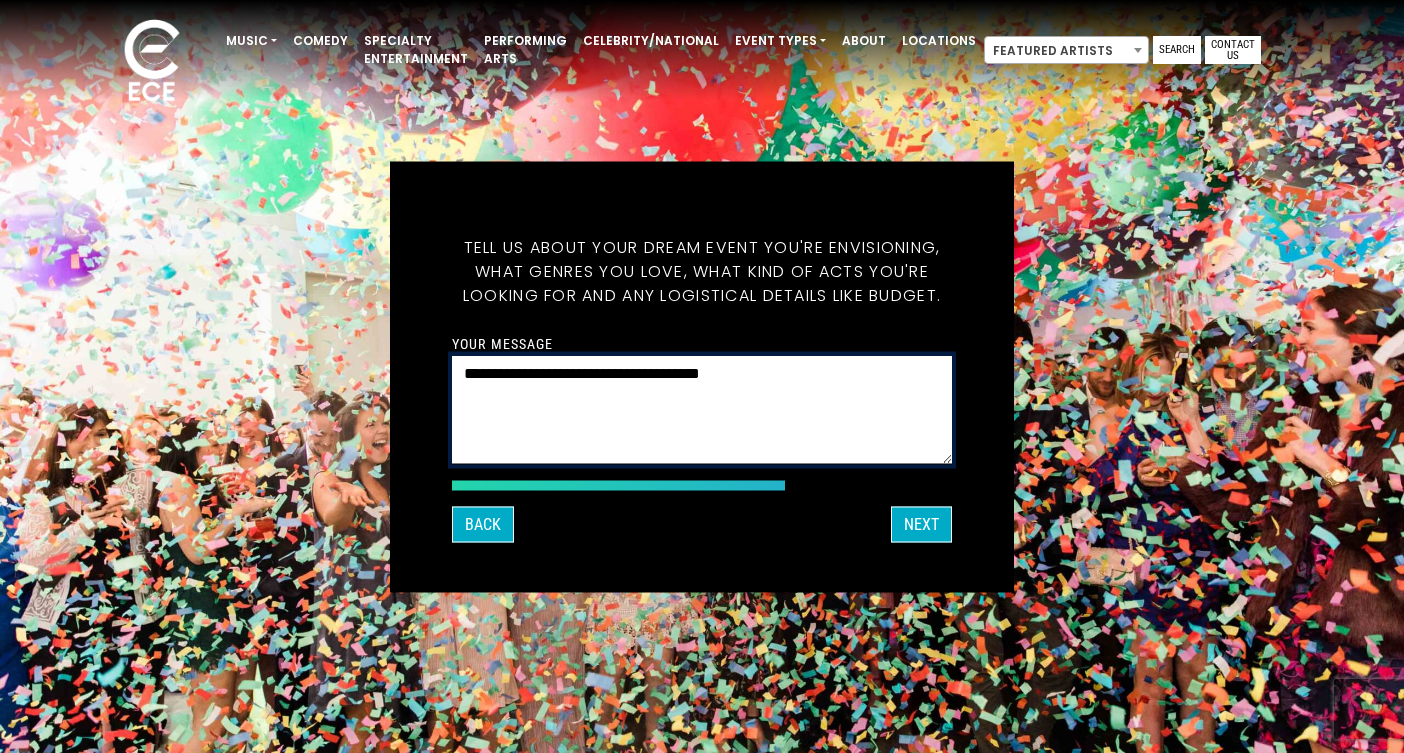 drag, startPoint x: 780, startPoint y: 375, endPoint x: 443, endPoint y: 376, distance: 337.0015 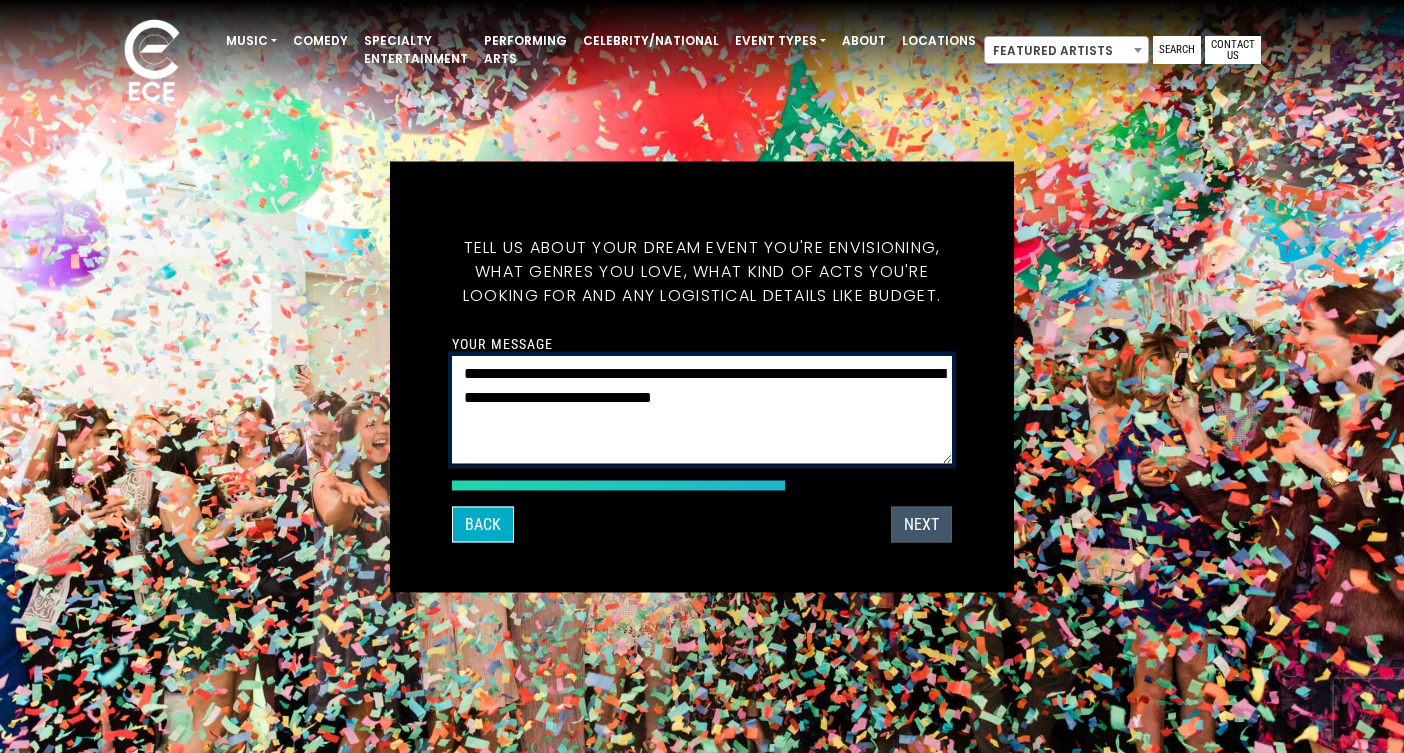 type on "**********" 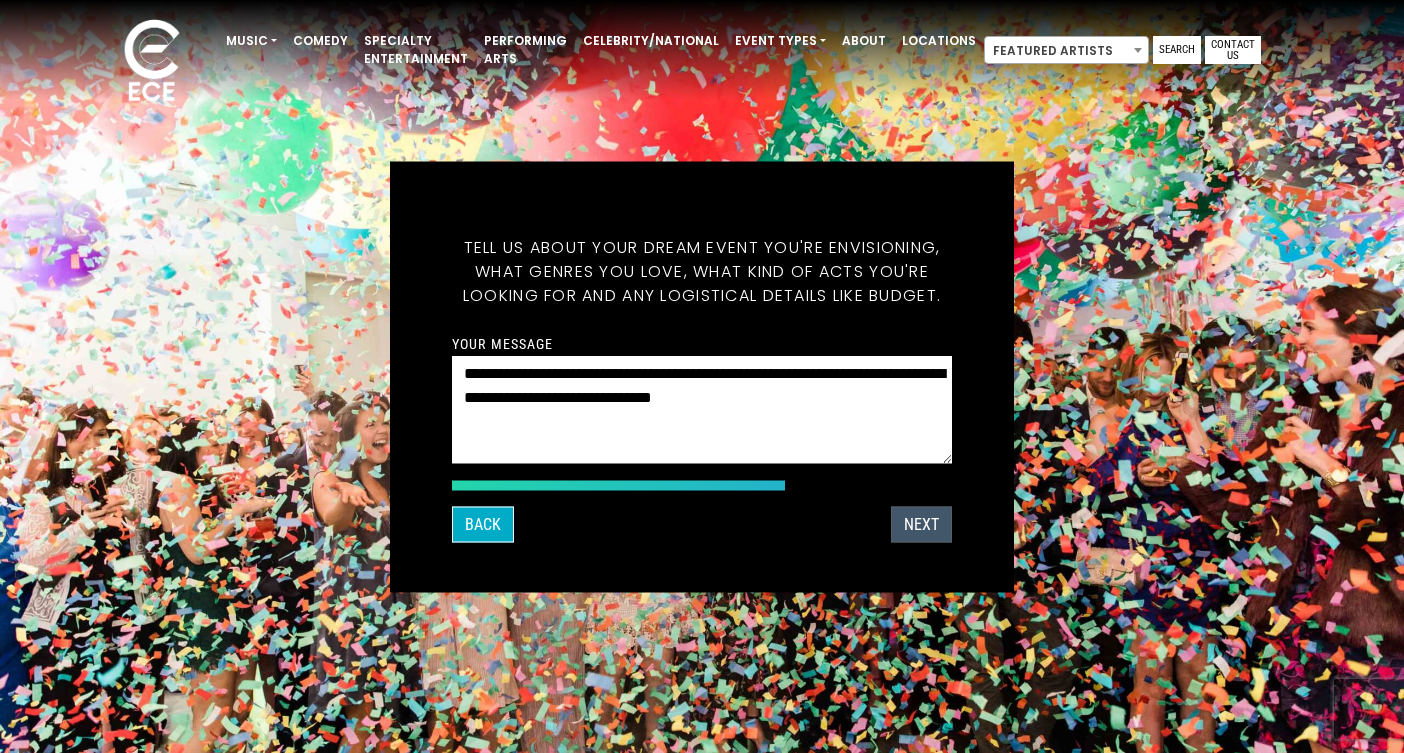 click on "Next" at bounding box center [921, 524] 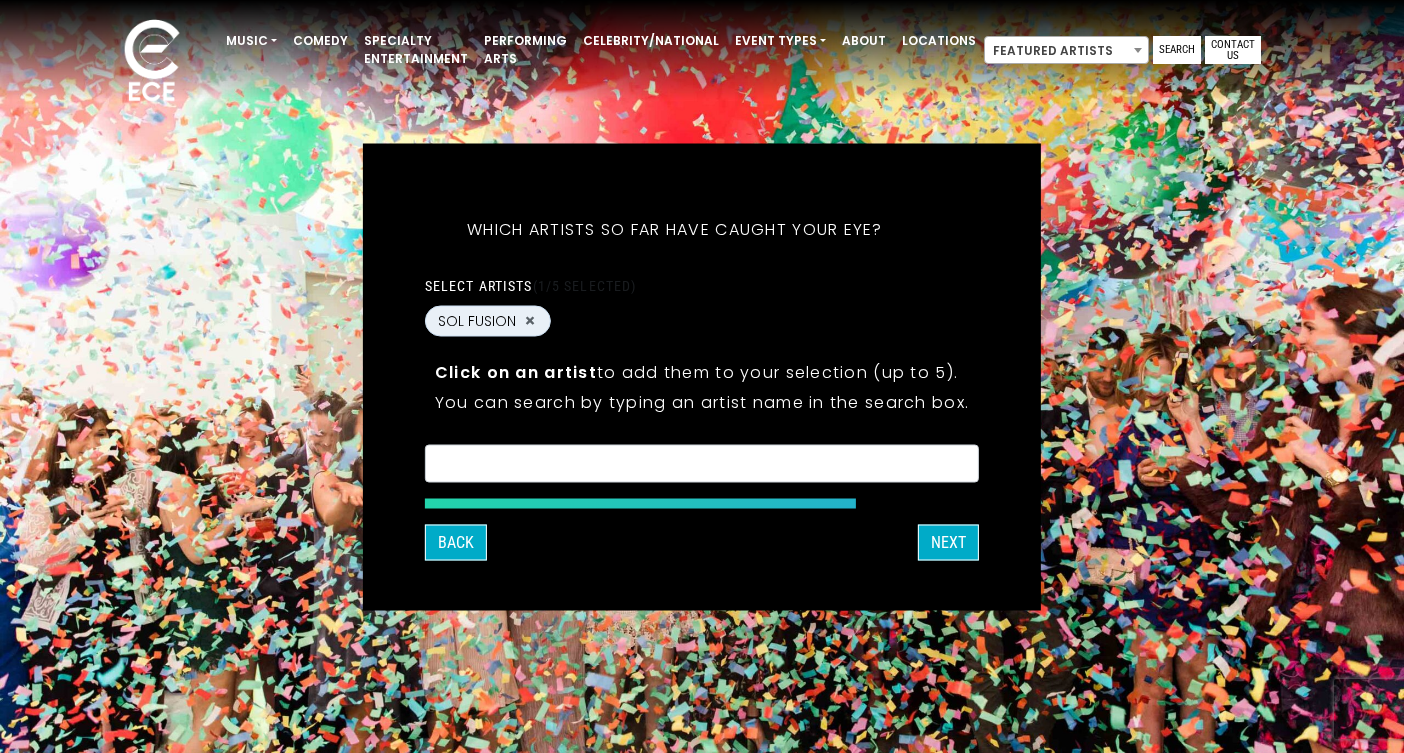 click on "SOL FUSION ×" at bounding box center [702, 323] 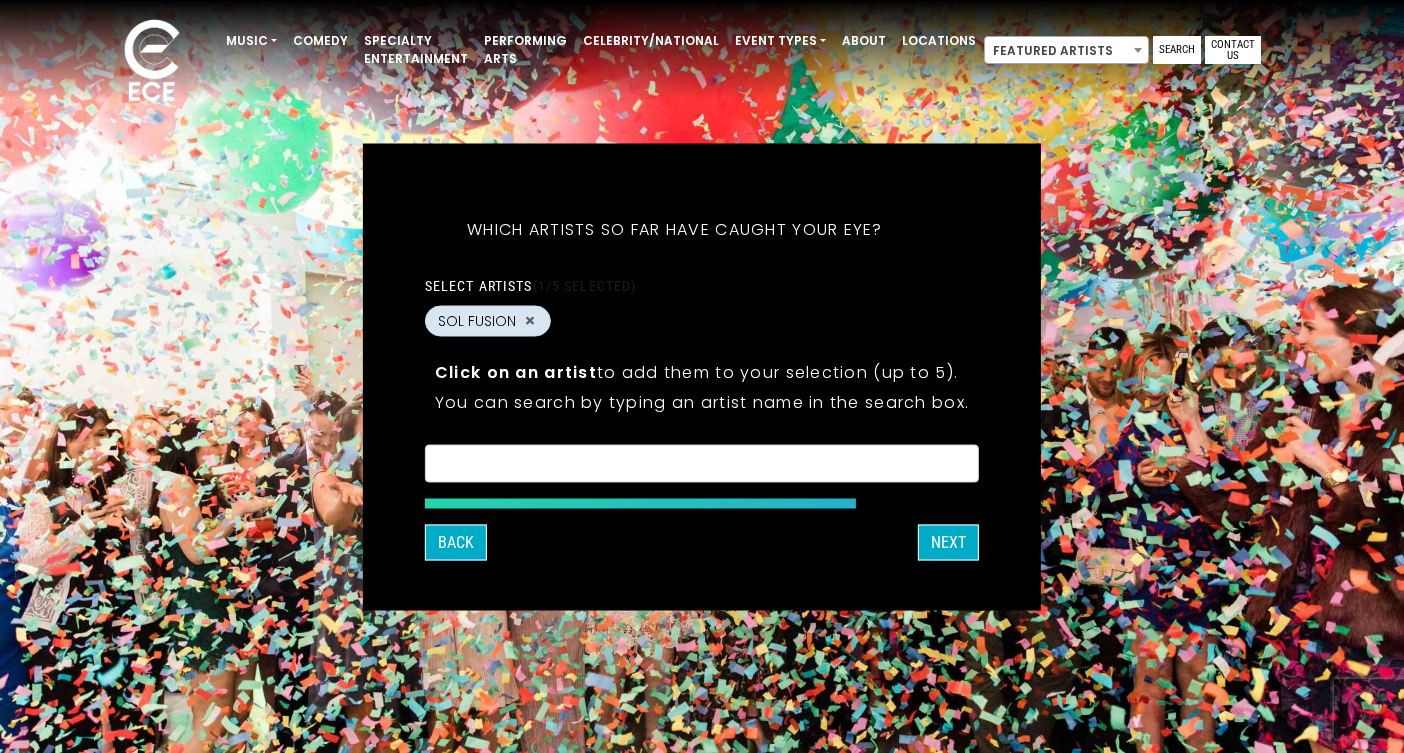 click on "SOL FUSION" at bounding box center (477, 320) 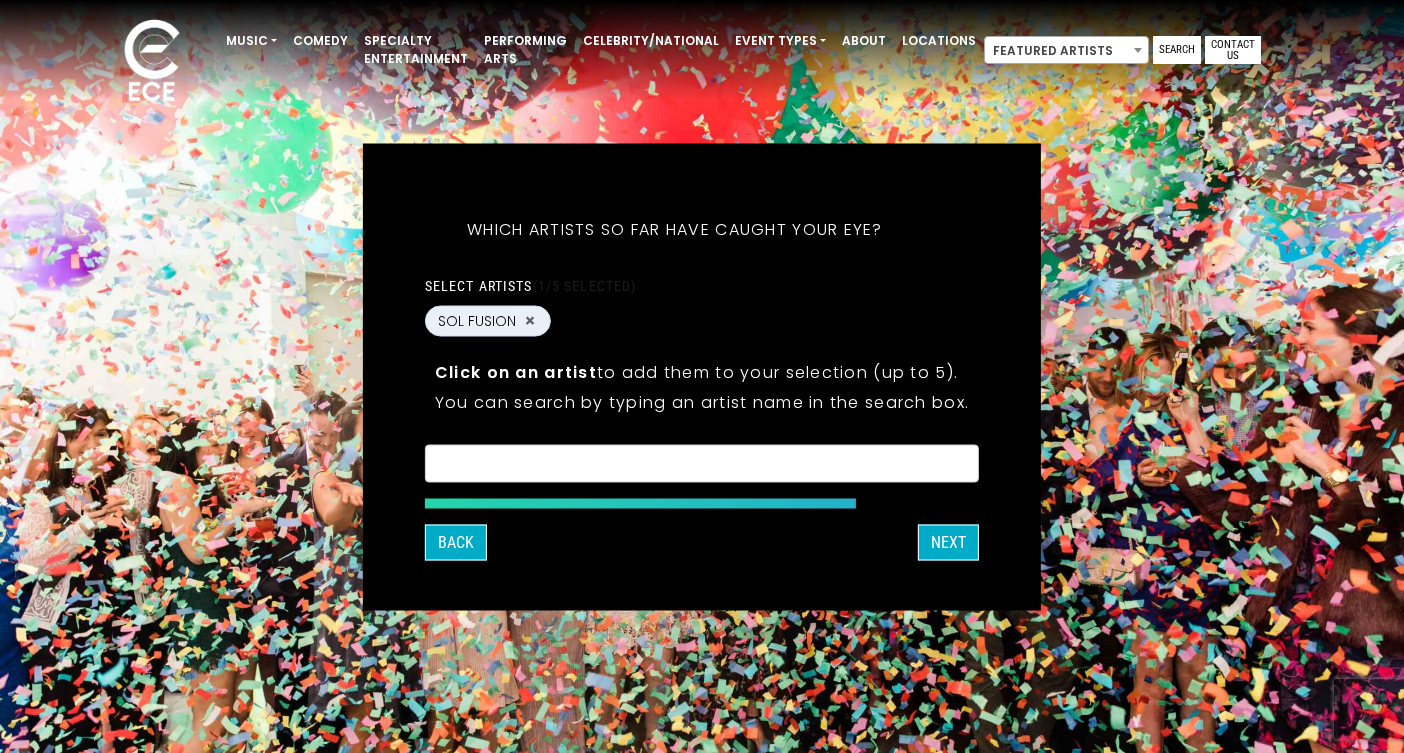 click at bounding box center (702, 466) 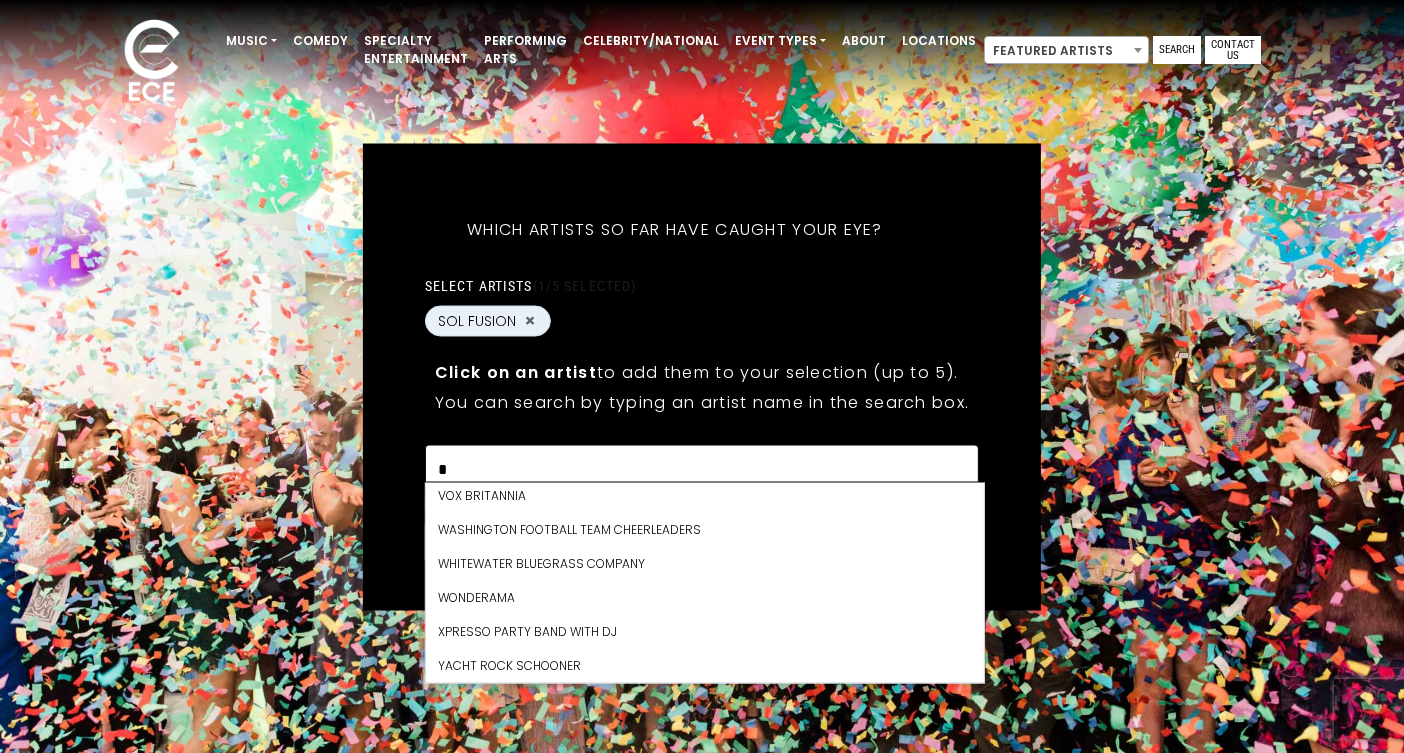scroll, scrollTop: 0, scrollLeft: 0, axis: both 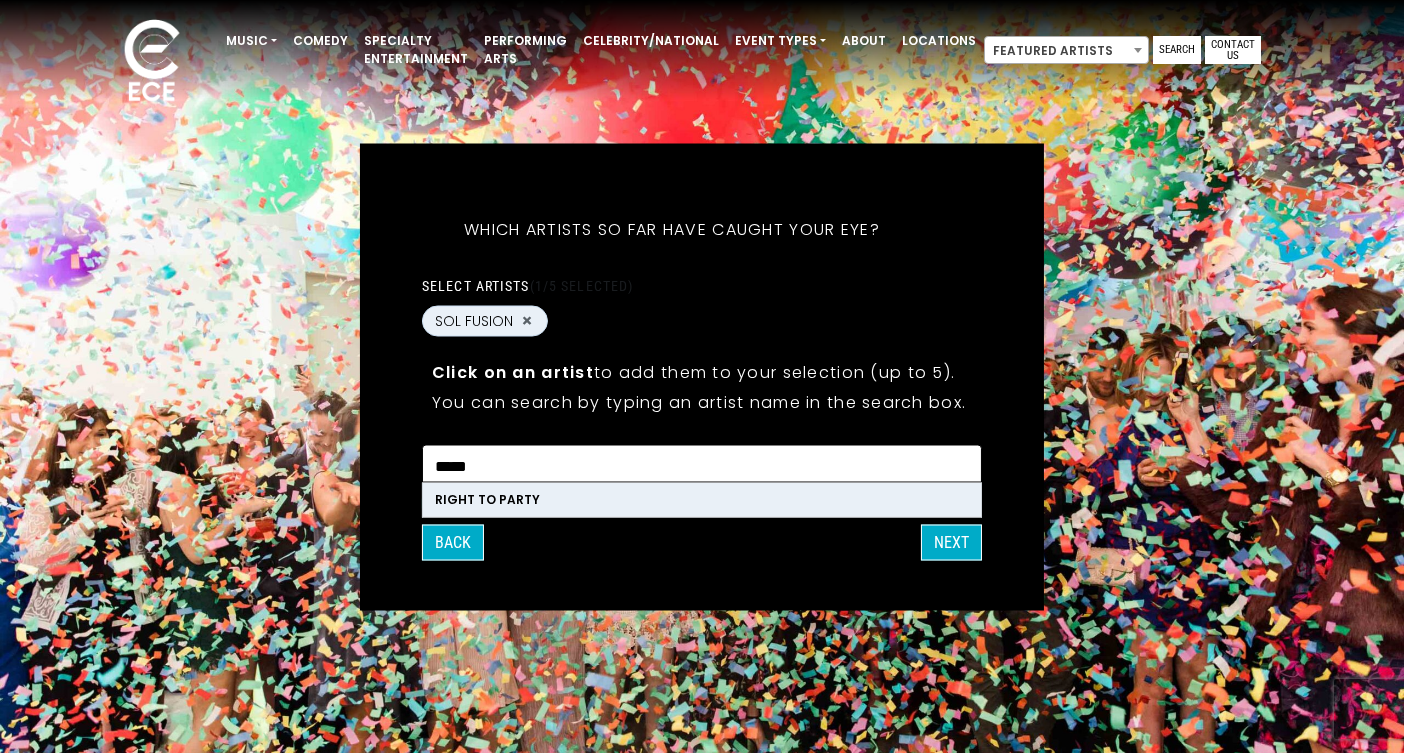 type on "*****" 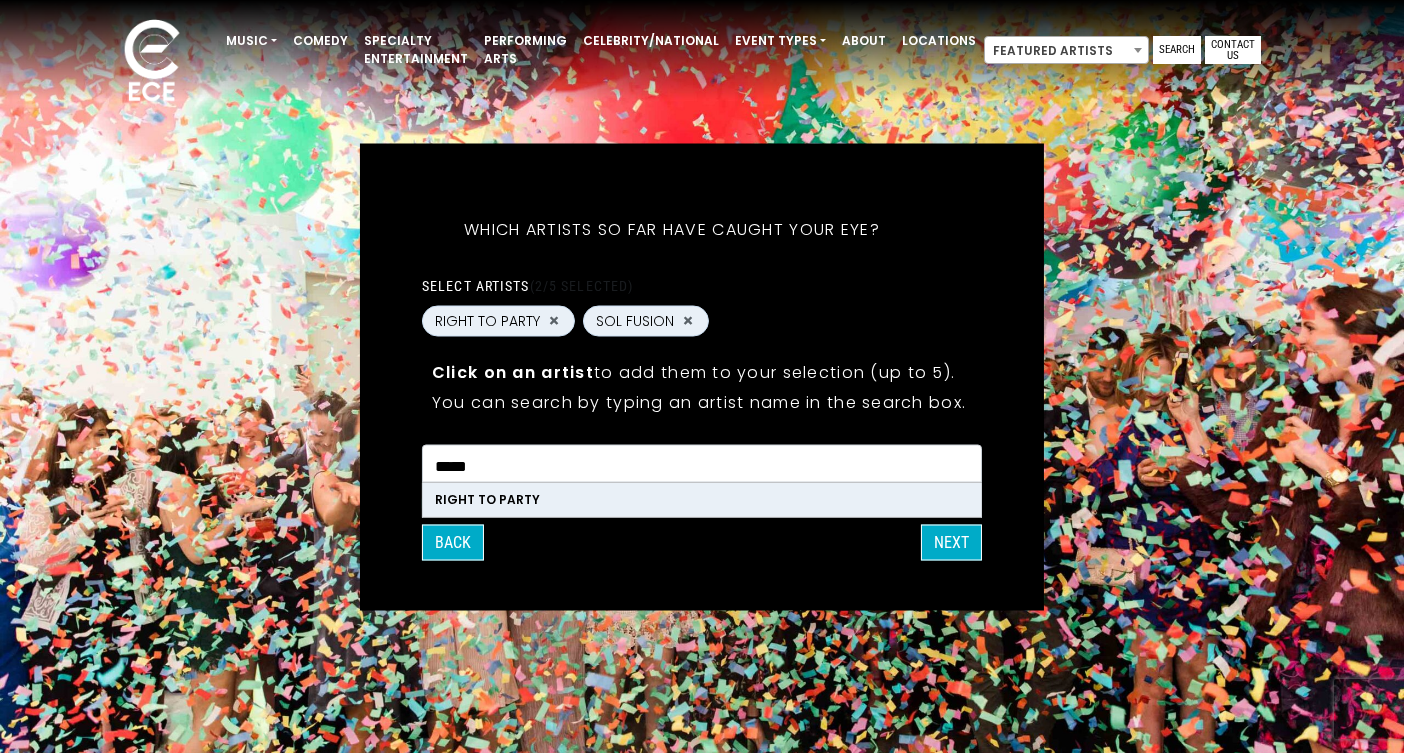 scroll, scrollTop: 14760, scrollLeft: 0, axis: vertical 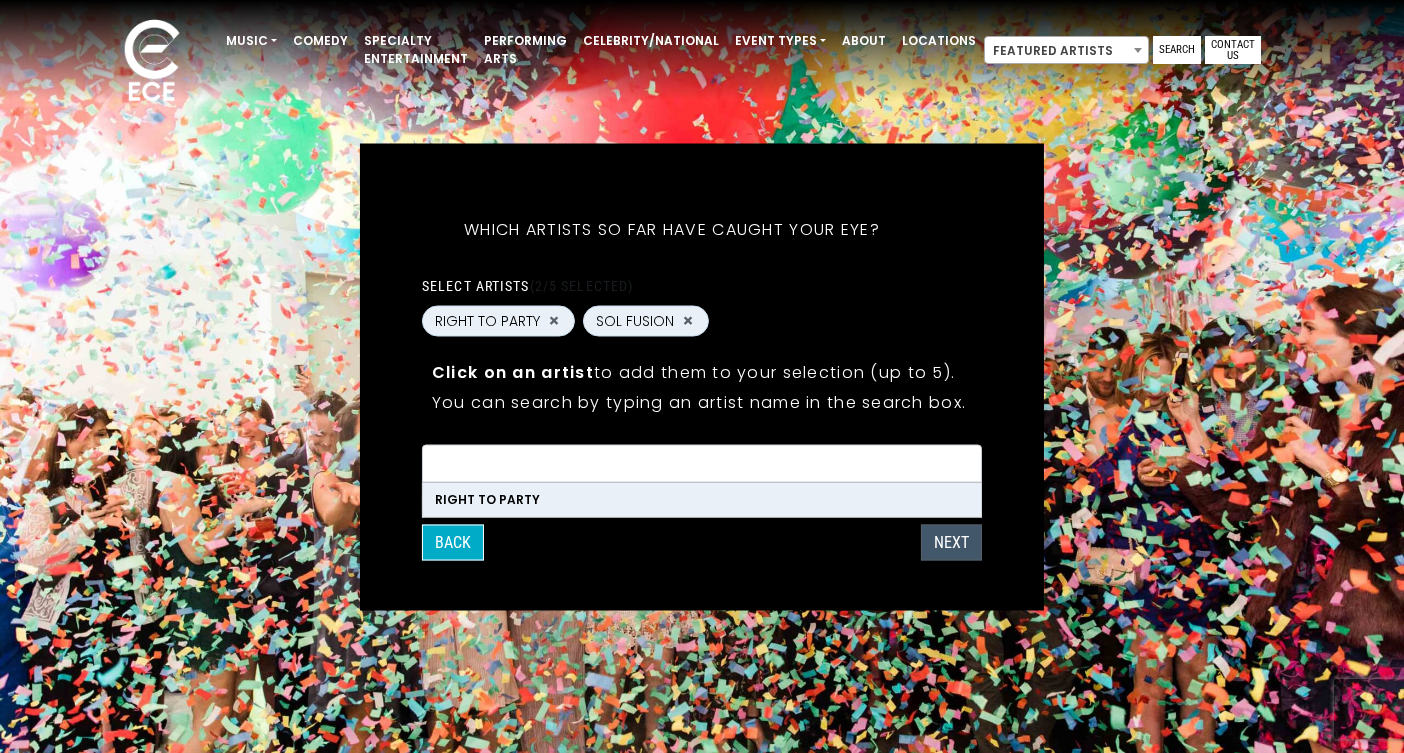 click on "Next" at bounding box center (951, 542) 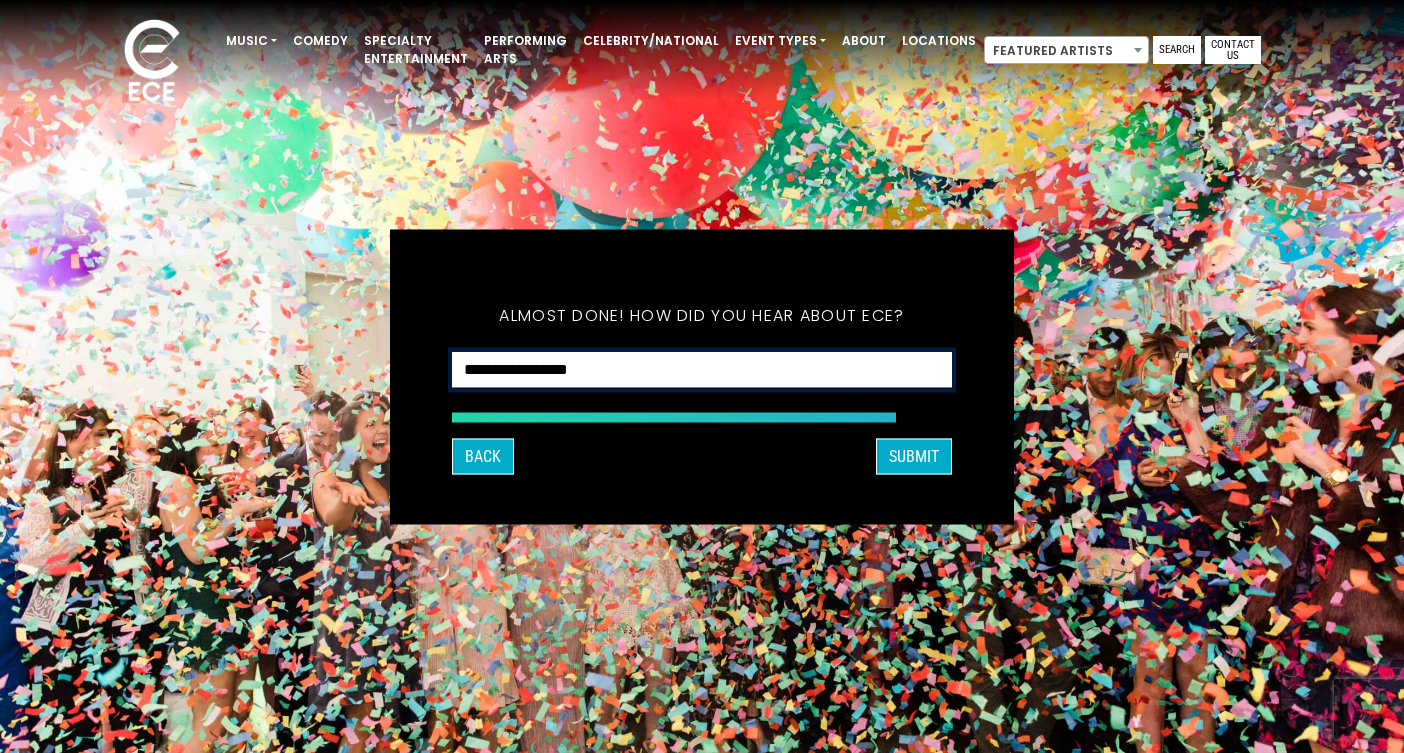 select on "**********" 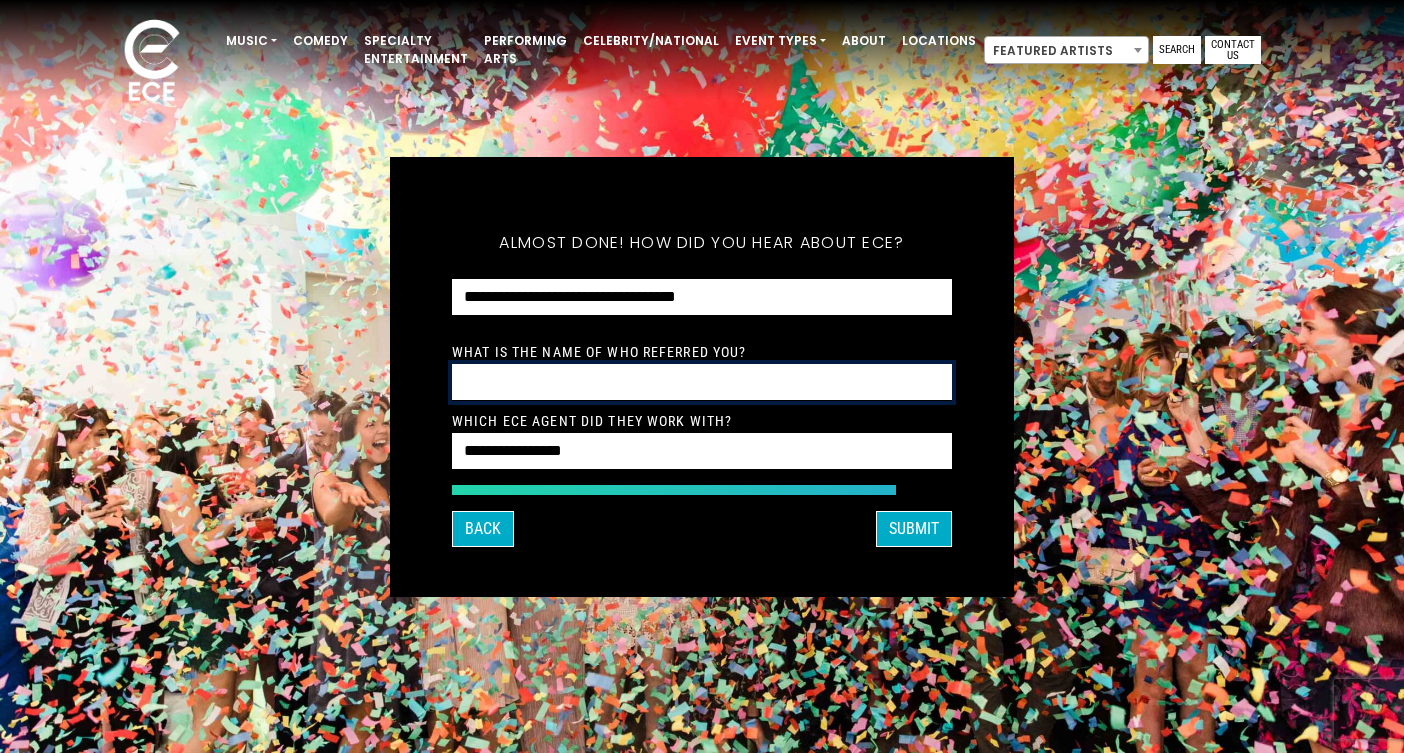 click at bounding box center (702, 382) 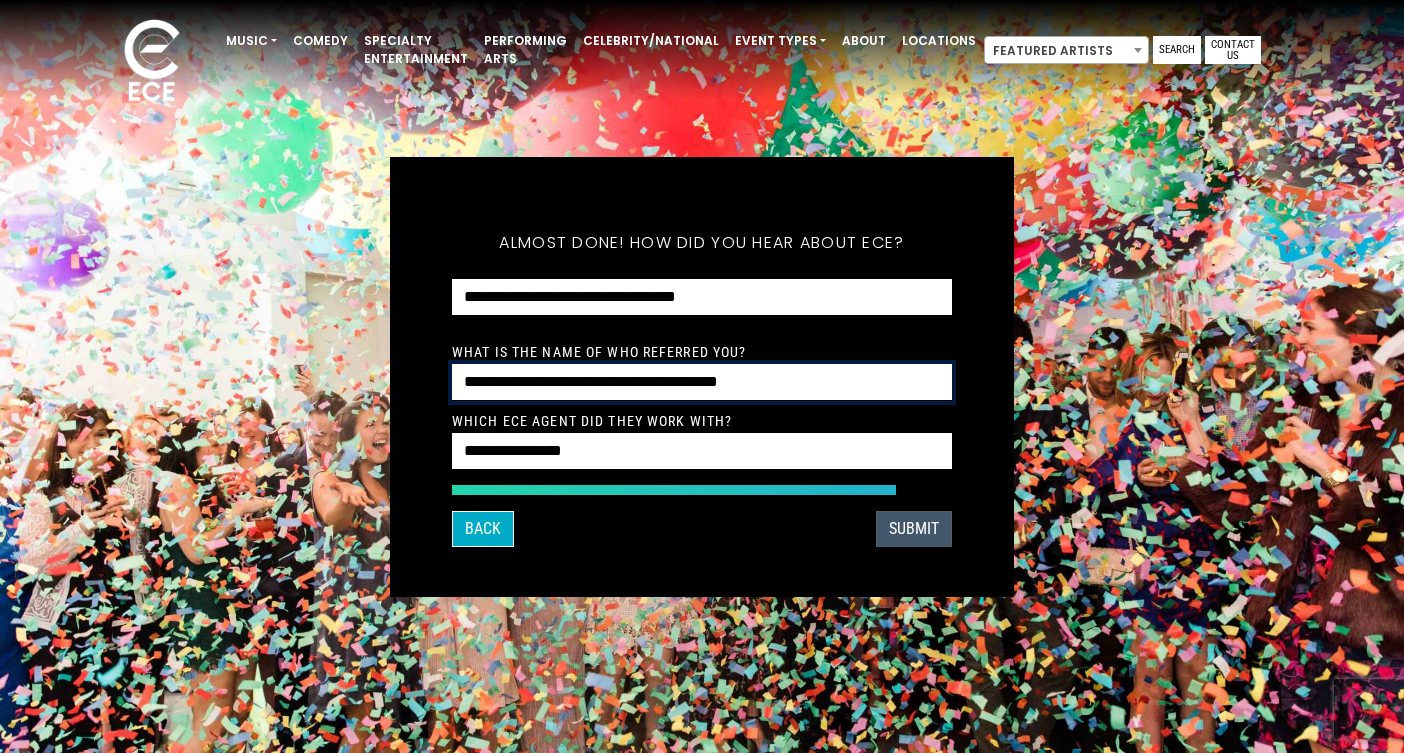 type on "**********" 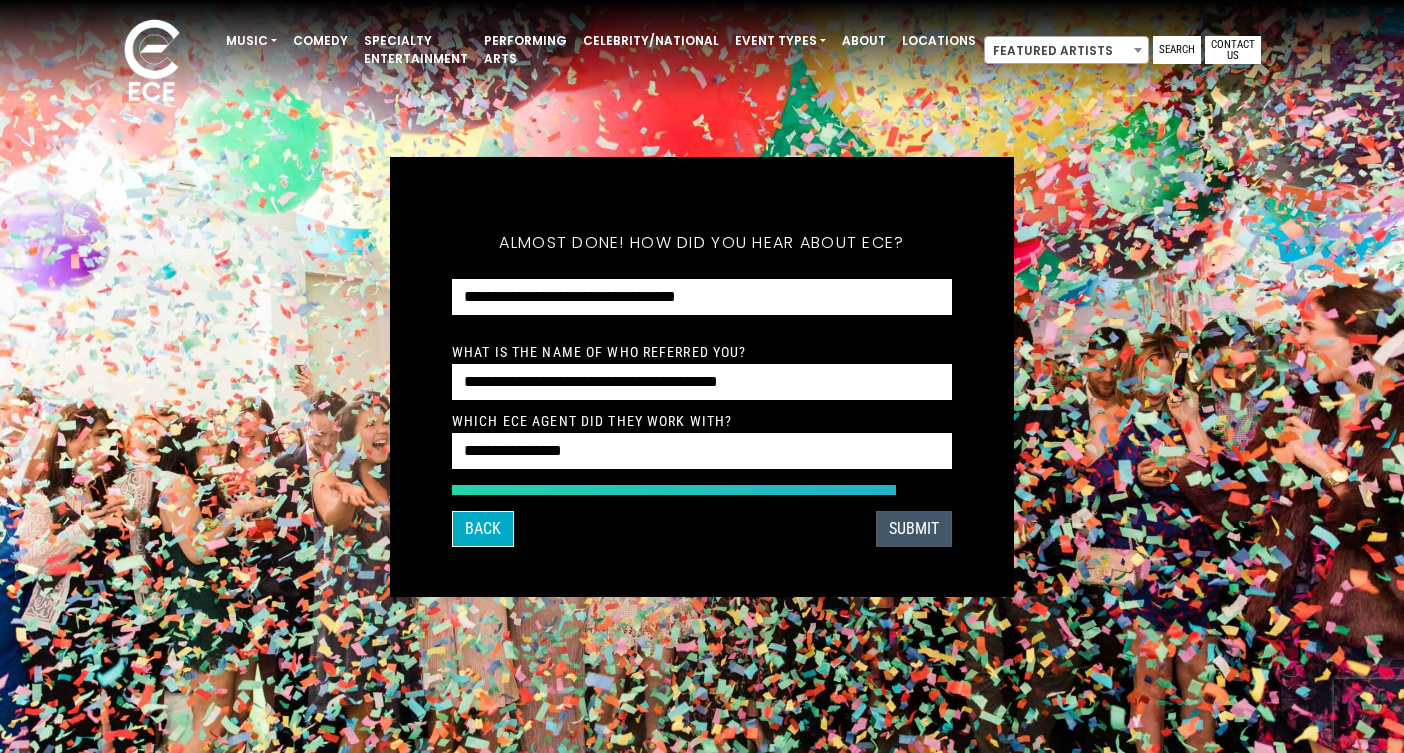 click on "SUBMIT" at bounding box center (914, 529) 